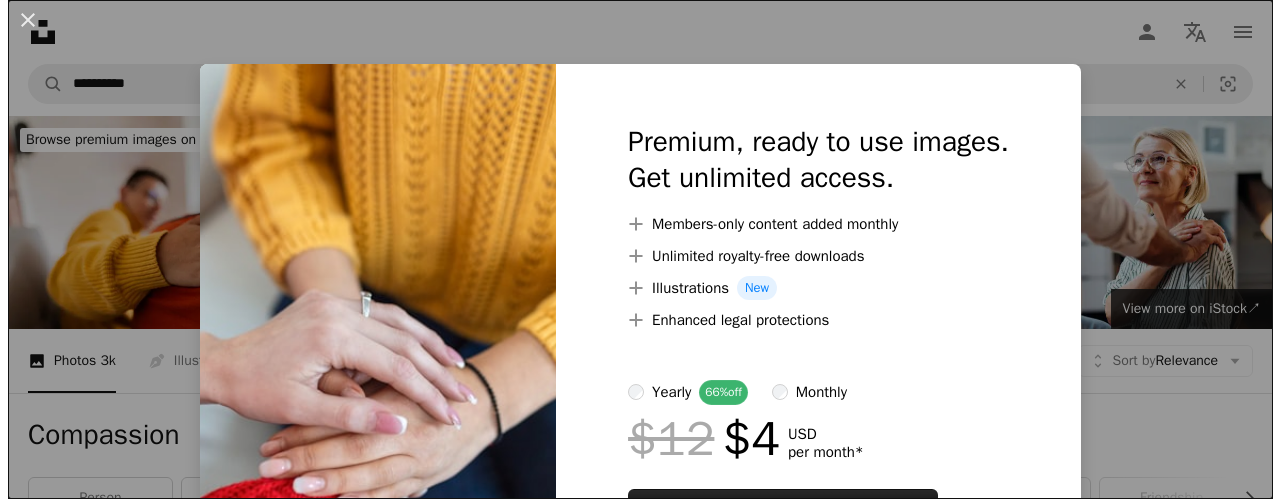 scroll, scrollTop: 500, scrollLeft: 0, axis: vertical 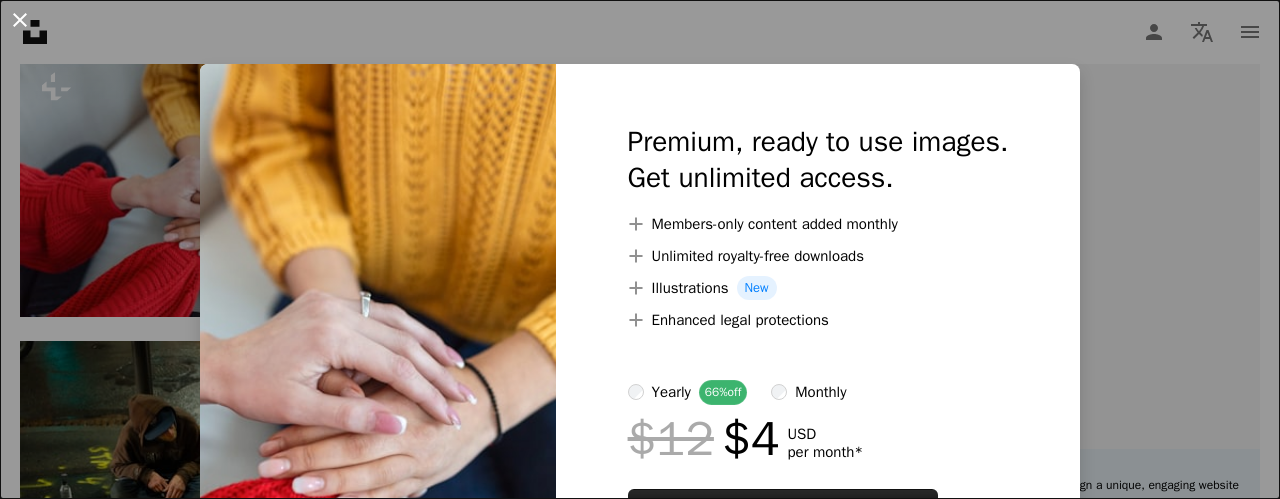 click on "An X shape" at bounding box center (20, 20) 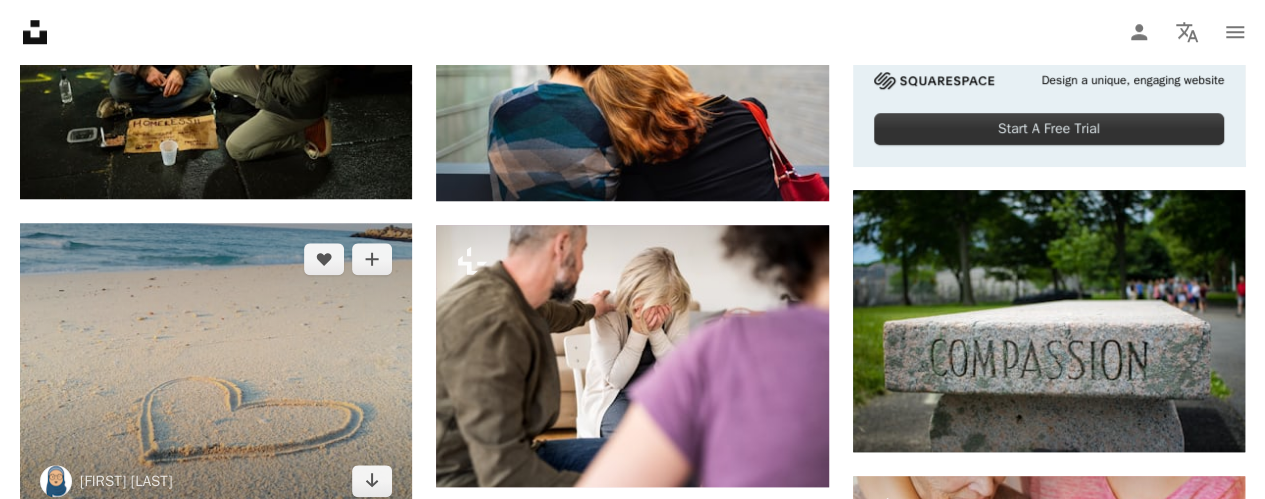 scroll, scrollTop: 1000, scrollLeft: 0, axis: vertical 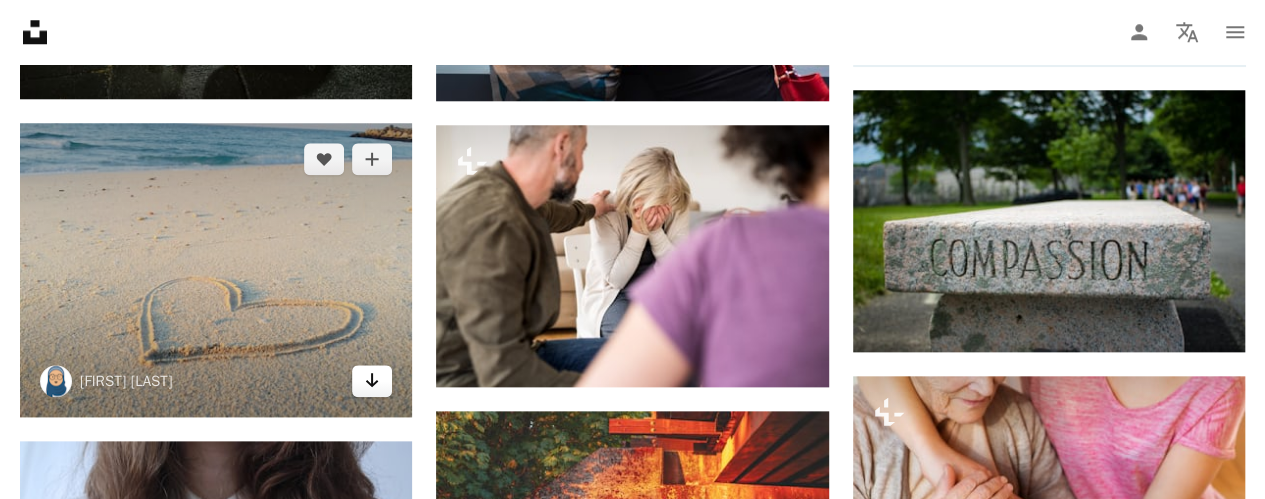 click on "Arrow pointing down" 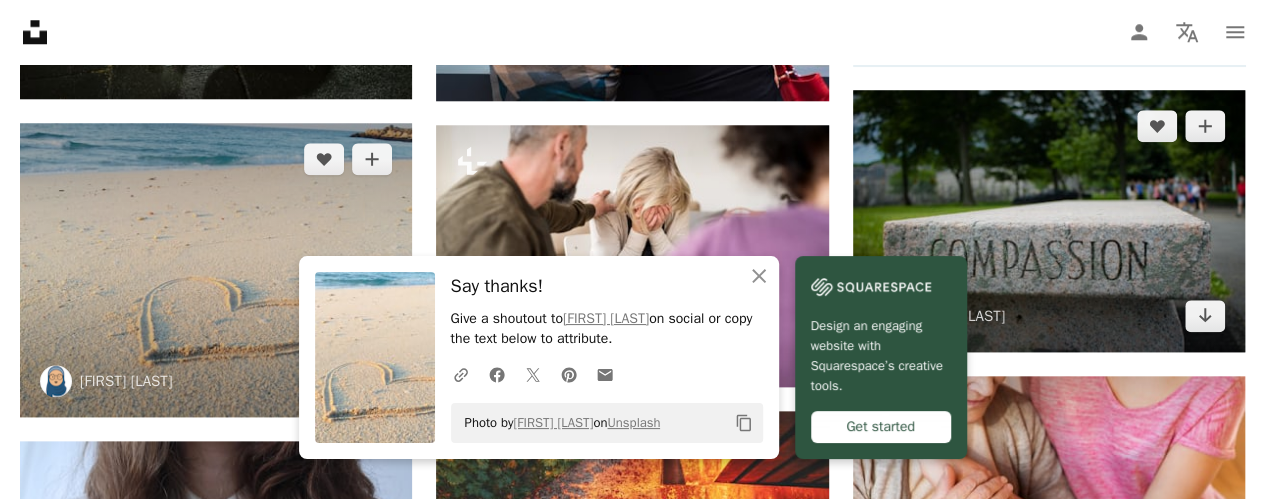 scroll, scrollTop: 1100, scrollLeft: 0, axis: vertical 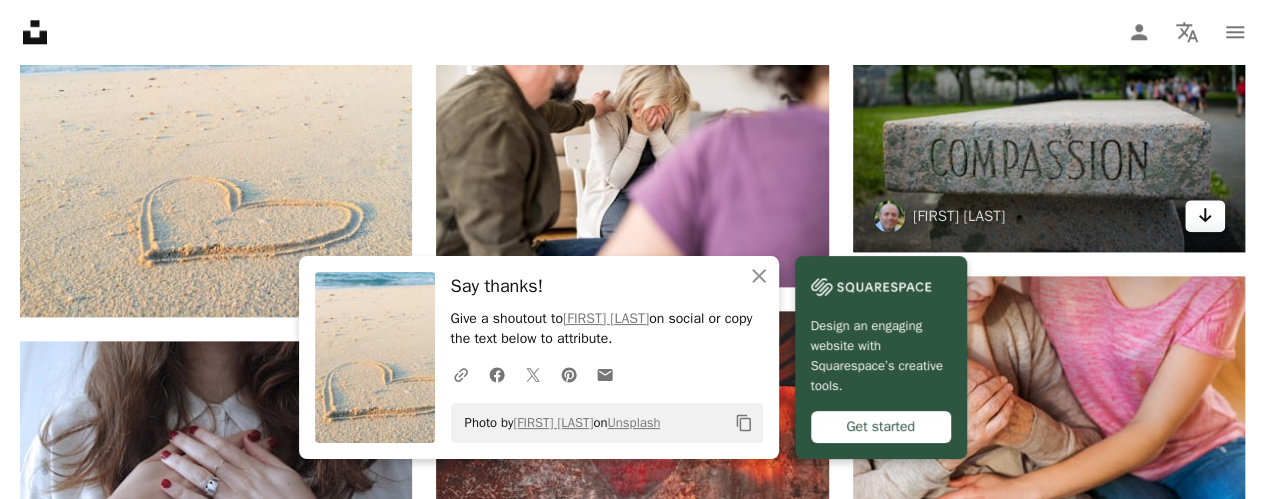 click on "Arrow pointing down" at bounding box center [1205, 216] 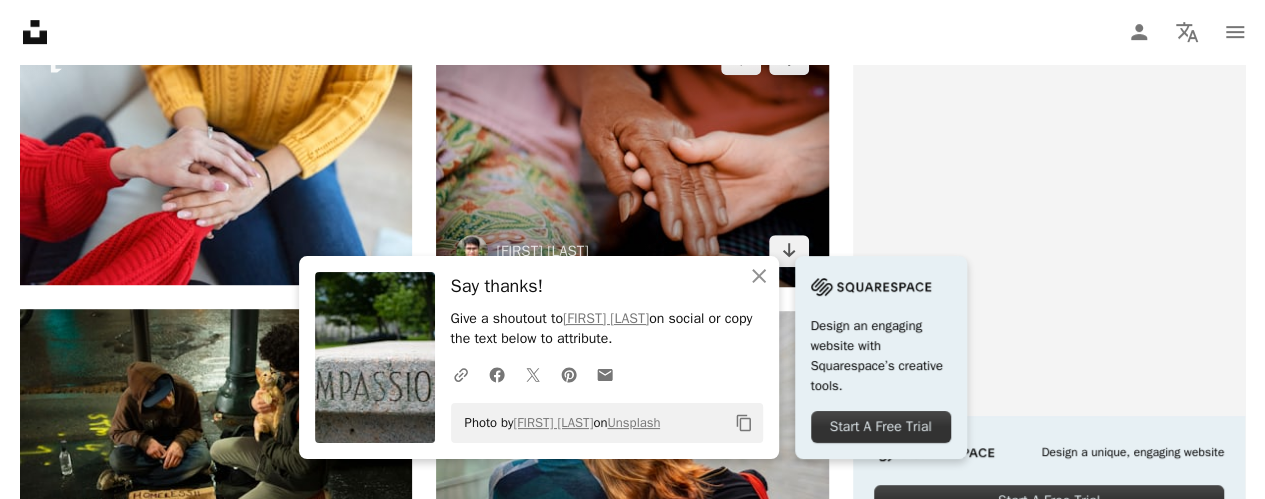 scroll, scrollTop: 500, scrollLeft: 0, axis: vertical 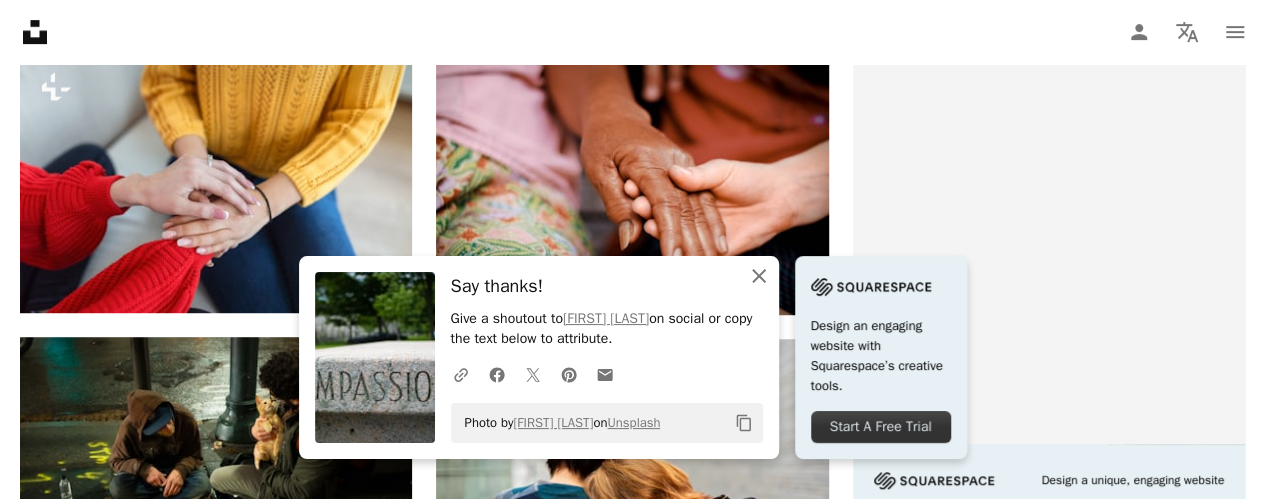click 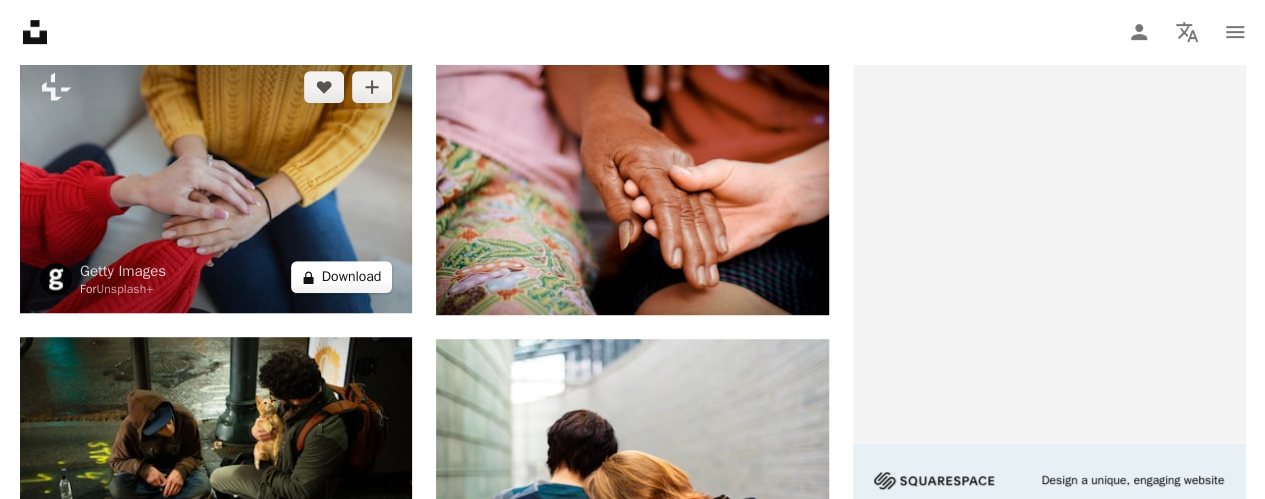 click on "A lock Download" at bounding box center [342, 277] 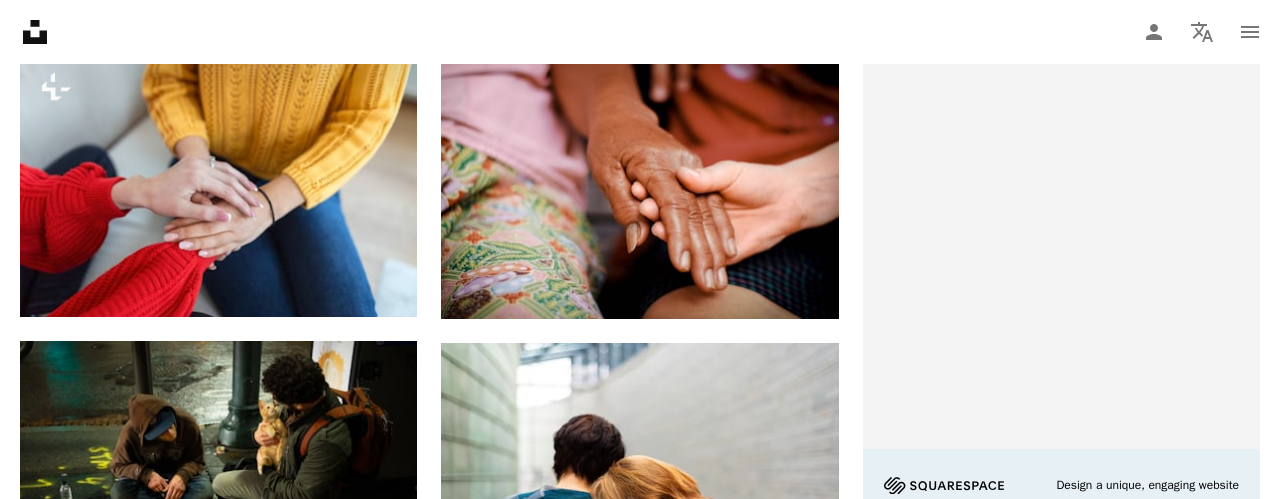 click on "An X shape" at bounding box center (20, 20) 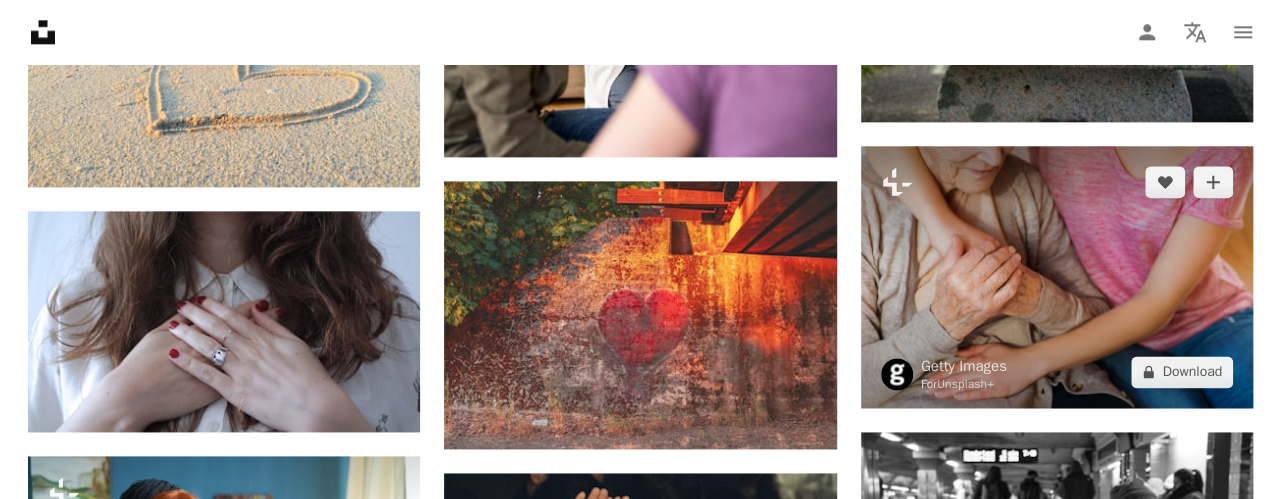 scroll, scrollTop: 1200, scrollLeft: 0, axis: vertical 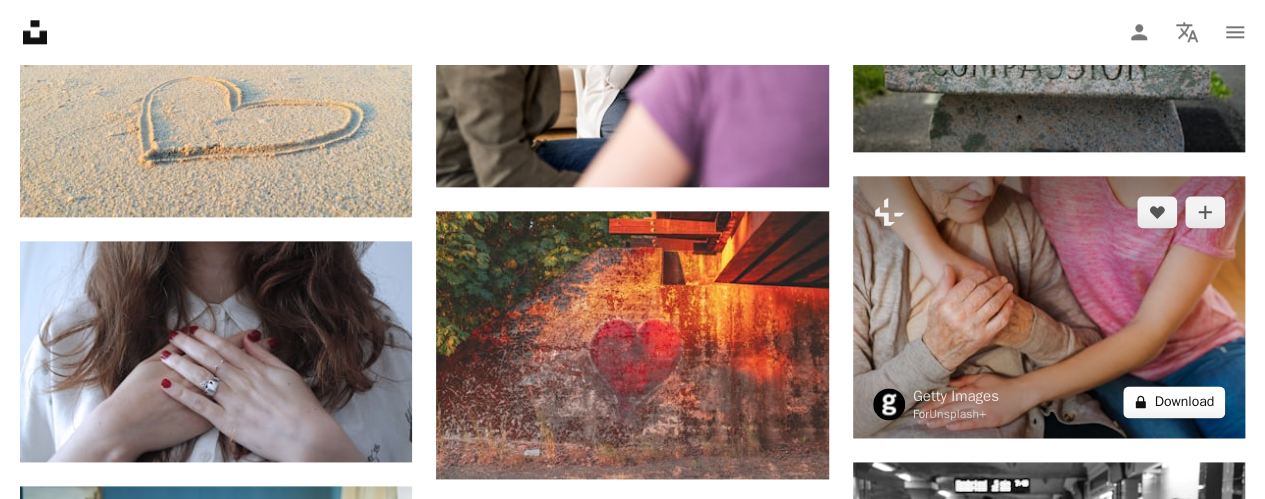 click on "A lock Download" at bounding box center (1174, 402) 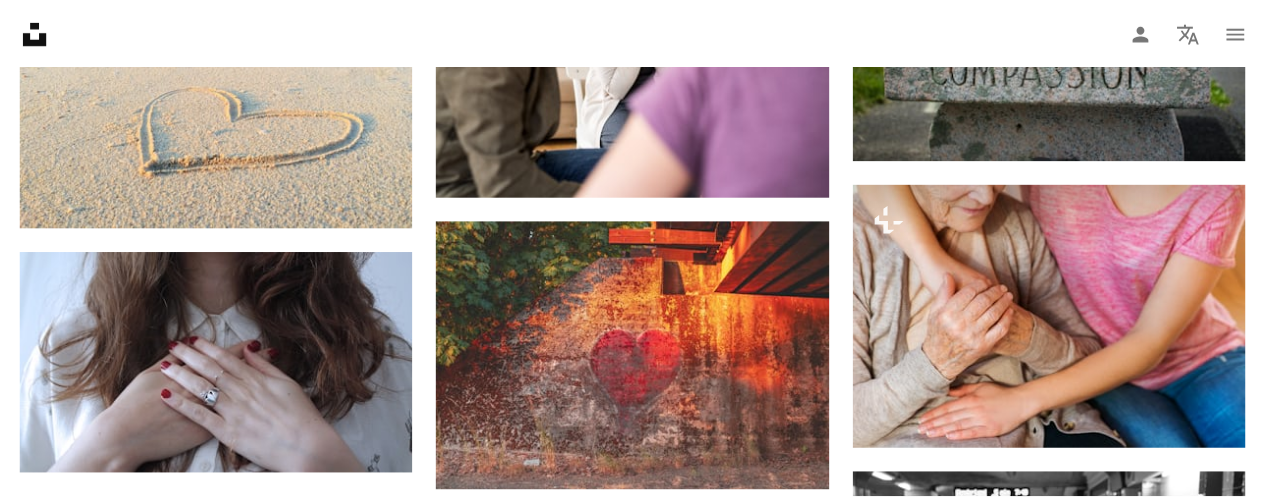 scroll, scrollTop: 100, scrollLeft: 0, axis: vertical 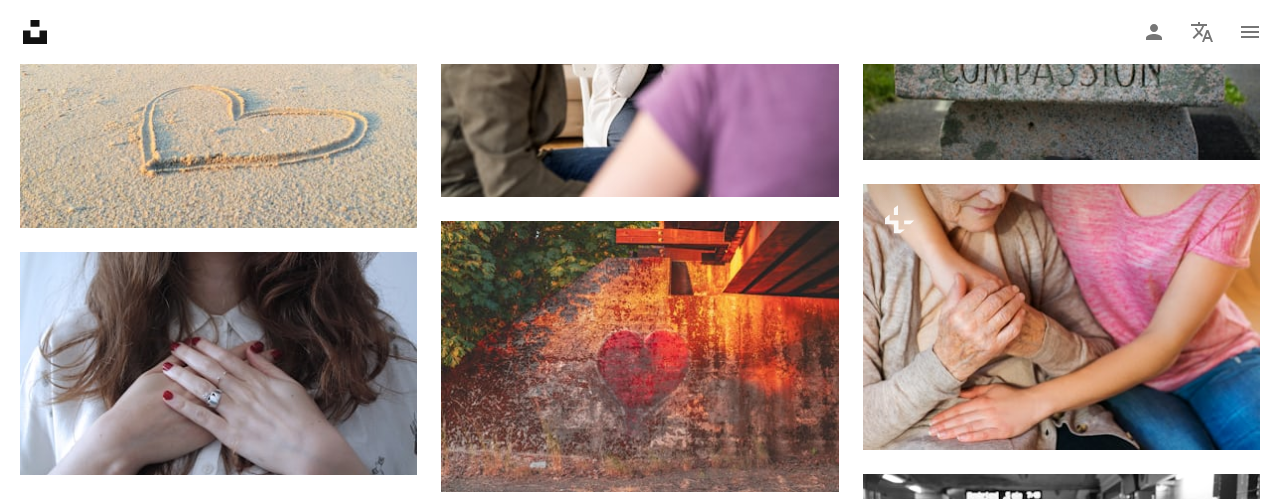 click on "An X shape Premium, ready to use images. Get unlimited access. A plus sign Members-only content added monthly A plus sign Unlimited royalty-free downloads A plus sign Illustrations  New A plus sign Enhanced legal protections yearly 66%  off monthly $12   $4 USD per month * Get  Unsplash+ * When paid annually, billed upfront  $48 Taxes where applicable. Renews automatically. Cancel anytime." at bounding box center (640, 3046) 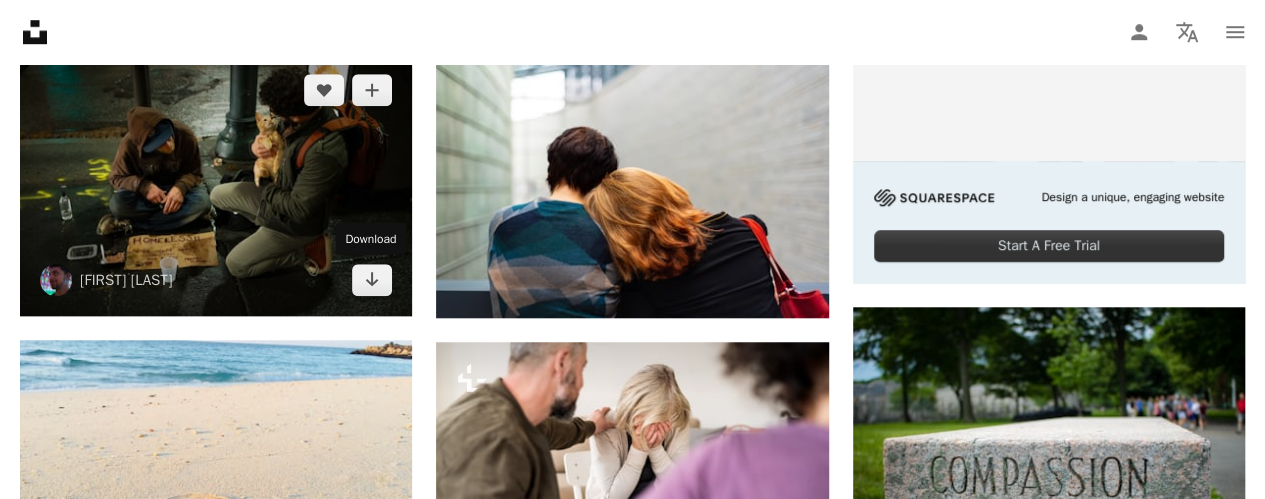 scroll, scrollTop: 500, scrollLeft: 0, axis: vertical 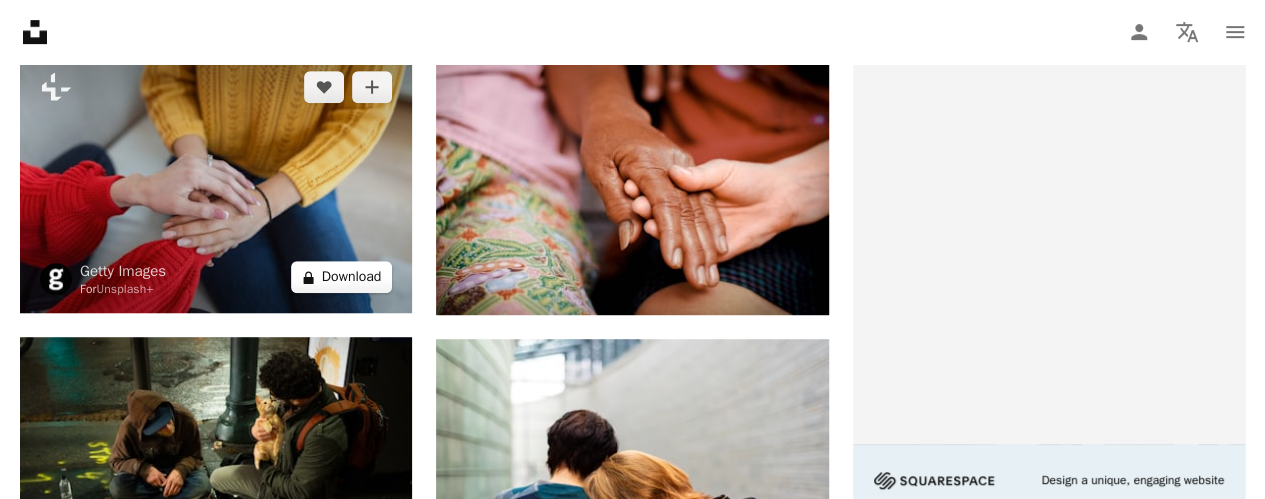 click on "A lock Download" at bounding box center (342, 277) 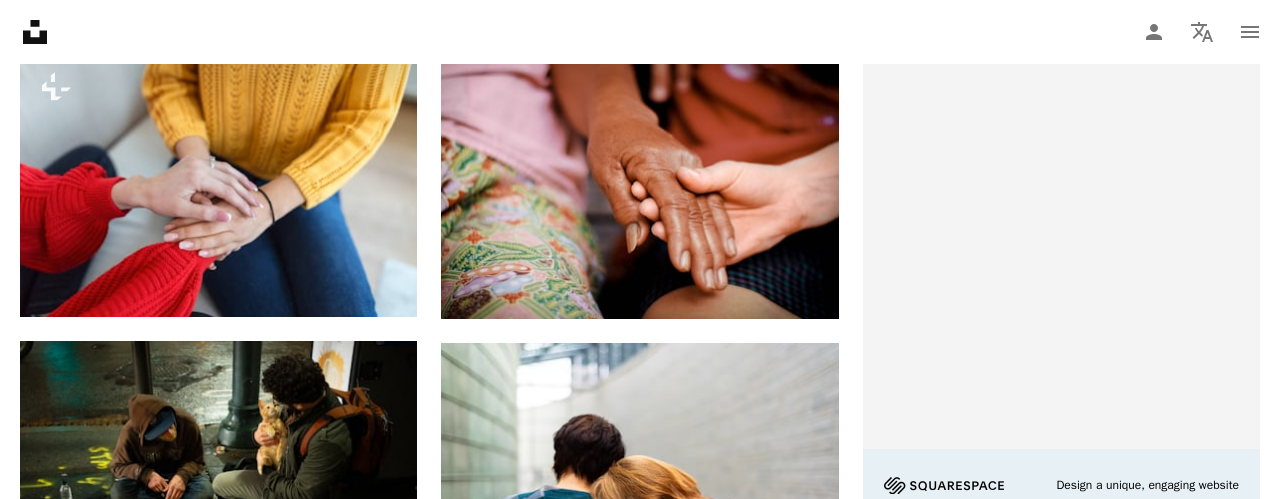 click on "An X shape" at bounding box center (20, 20) 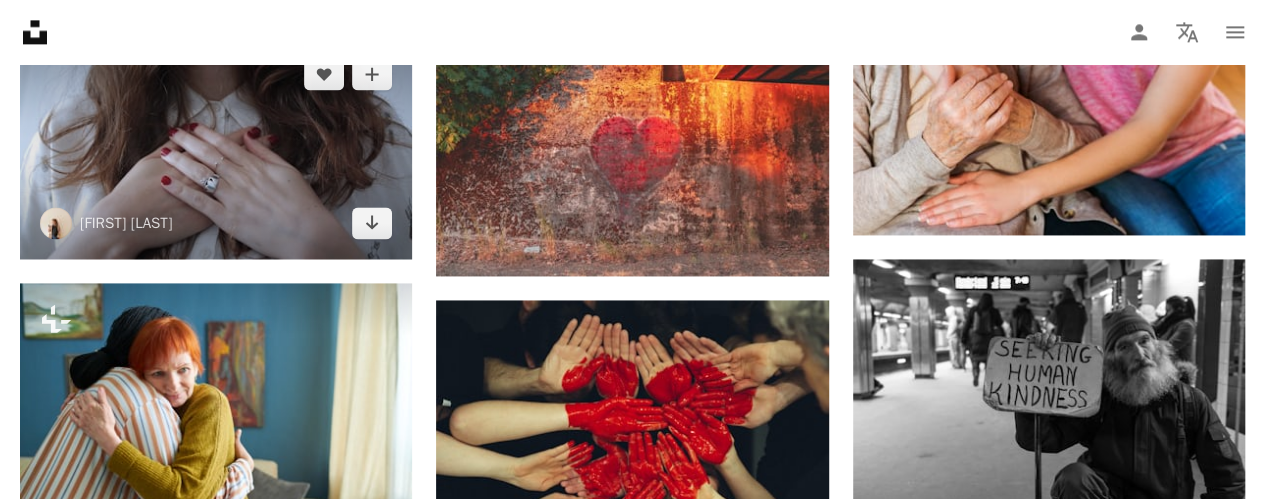 scroll, scrollTop: 1300, scrollLeft: 0, axis: vertical 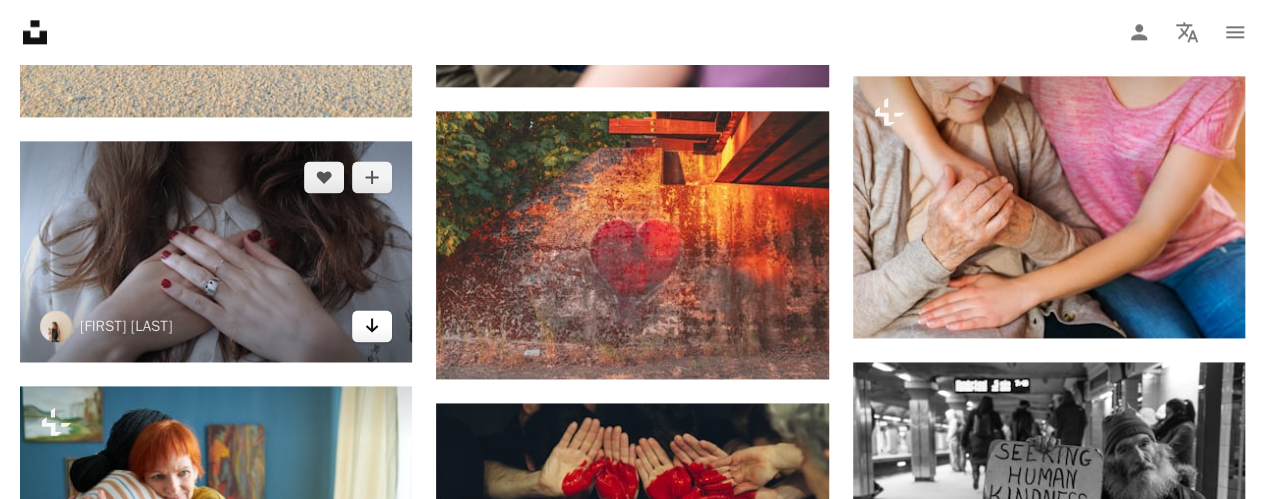 click on "Arrow pointing down" at bounding box center [372, 326] 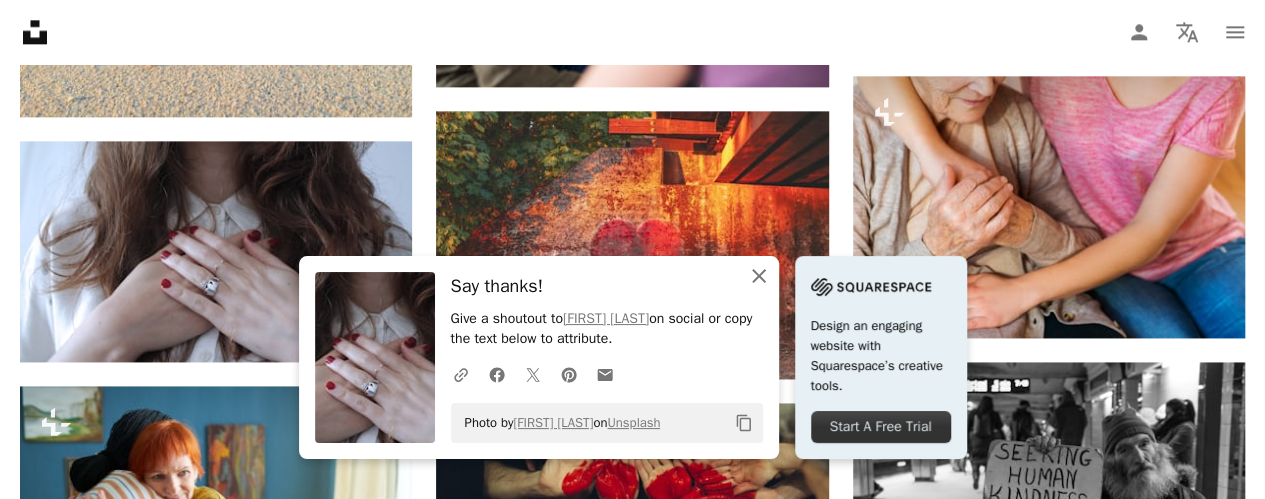 click on "An X shape" 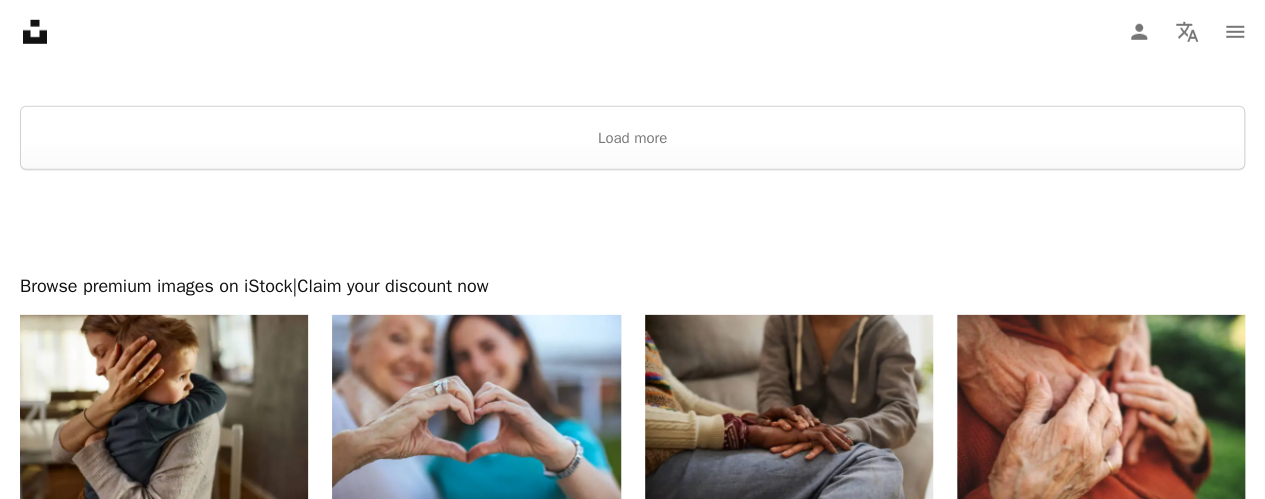 scroll, scrollTop: 2900, scrollLeft: 0, axis: vertical 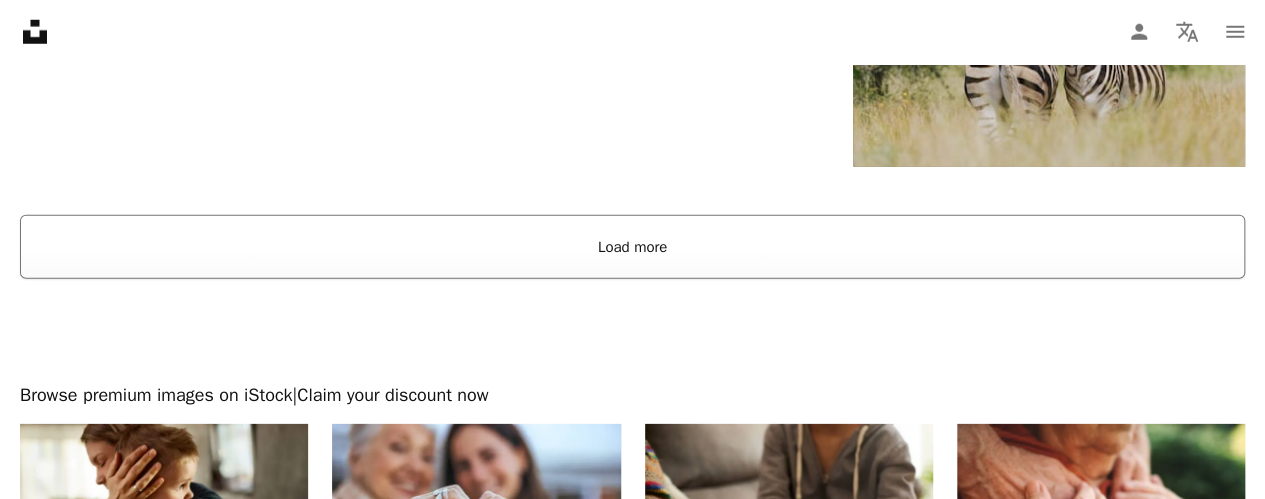 click on "Load more" at bounding box center [632, 247] 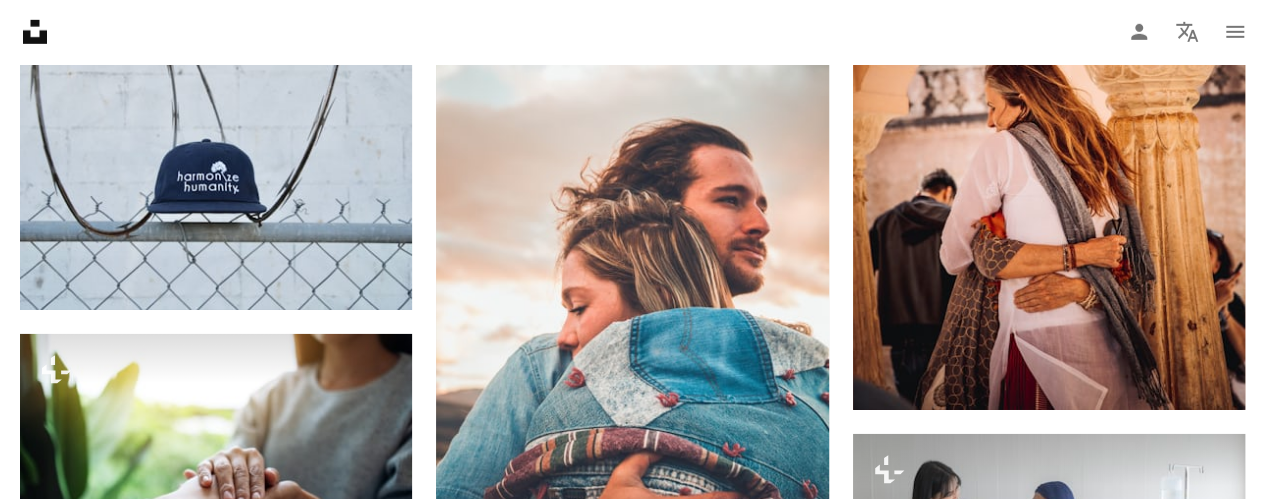 scroll, scrollTop: 3300, scrollLeft: 0, axis: vertical 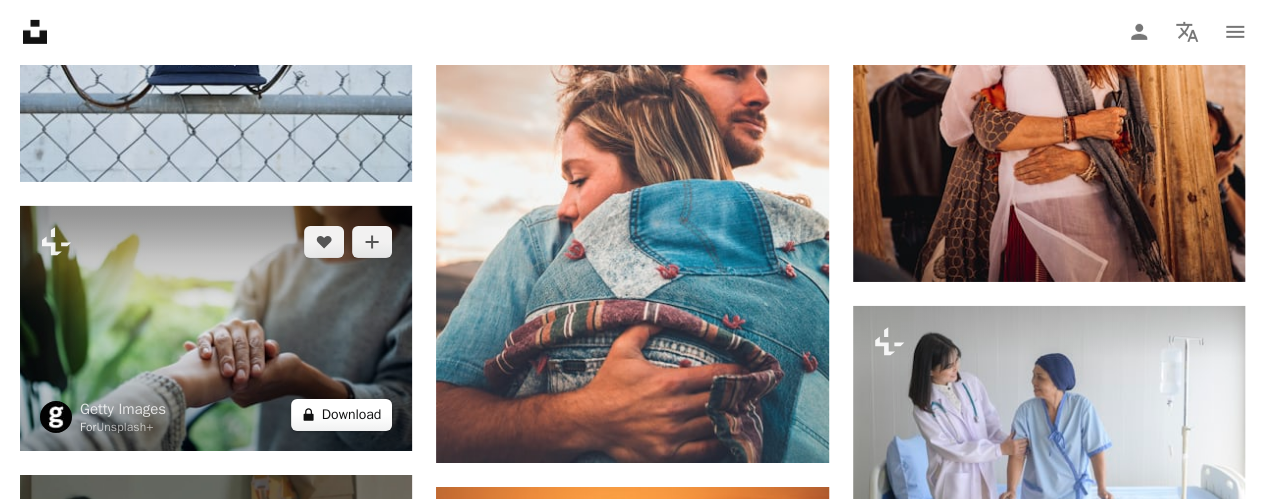 click on "A lock Download" at bounding box center [342, 415] 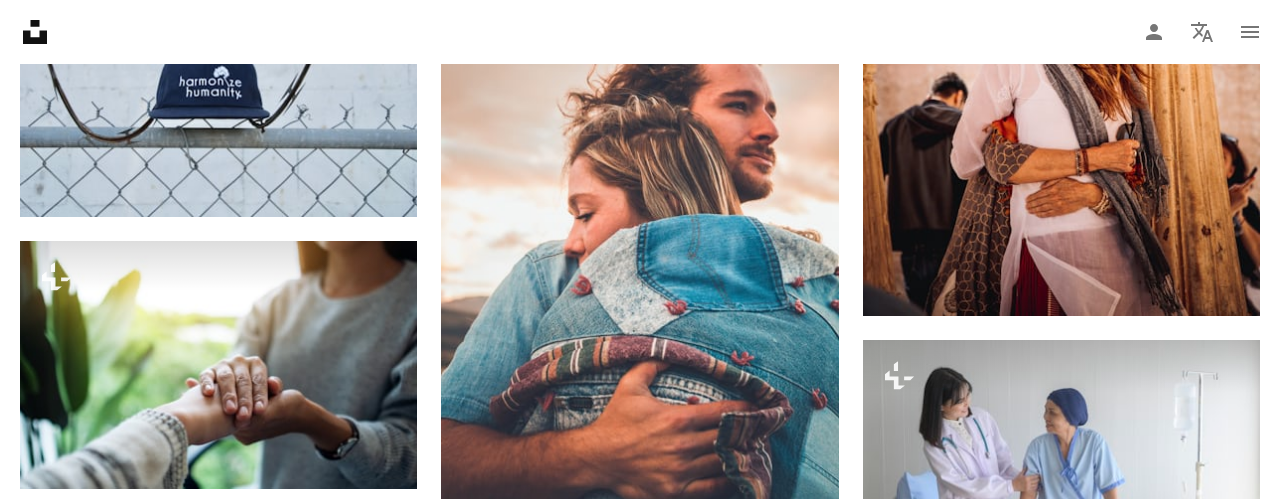 click on "An X shape" at bounding box center [20, 20] 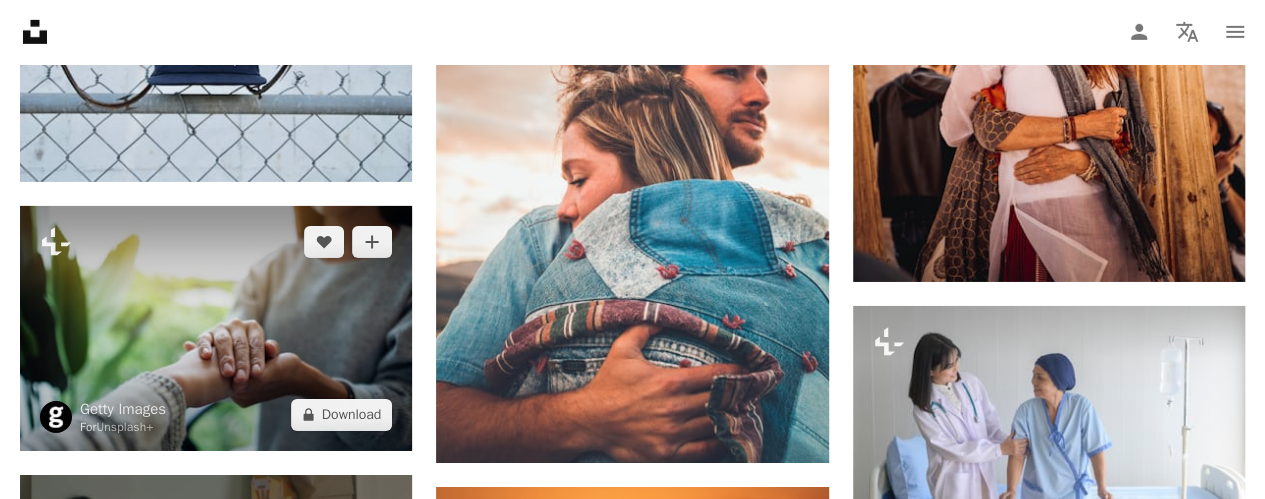 scroll, scrollTop: 3400, scrollLeft: 0, axis: vertical 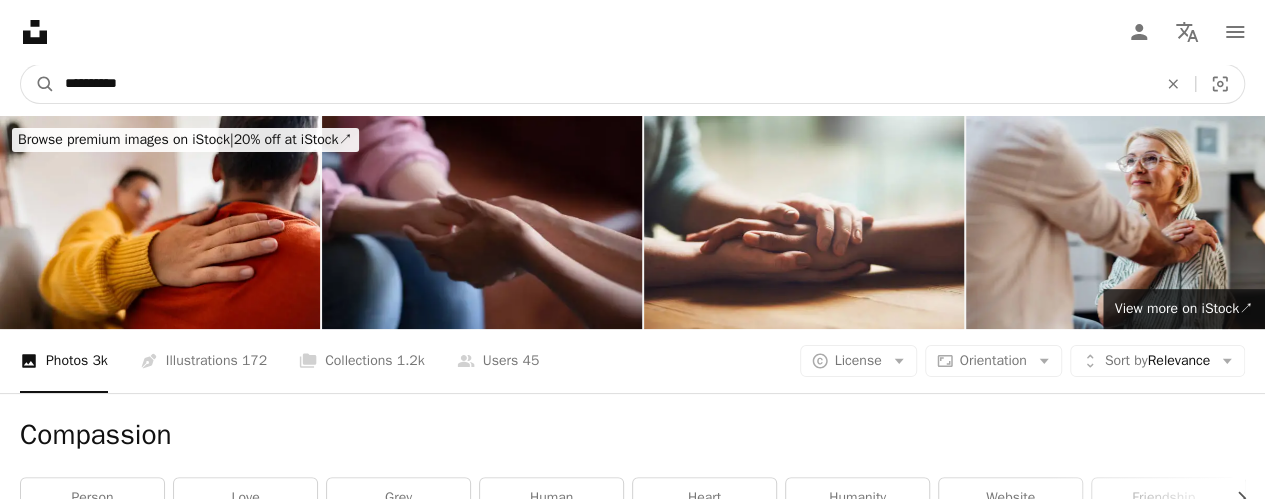 click on "**********" at bounding box center [603, 84] 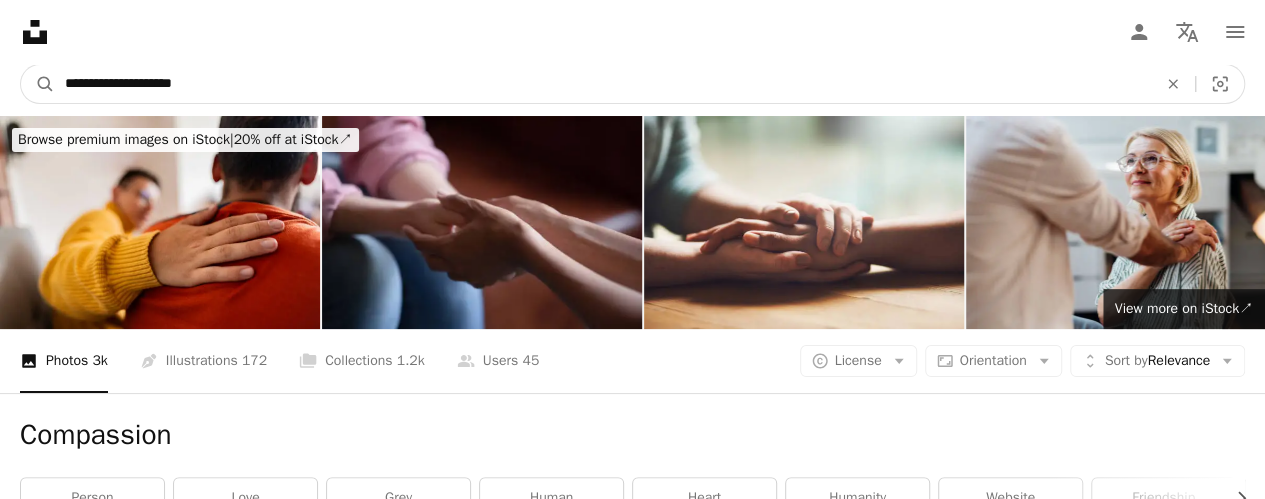 type on "**********" 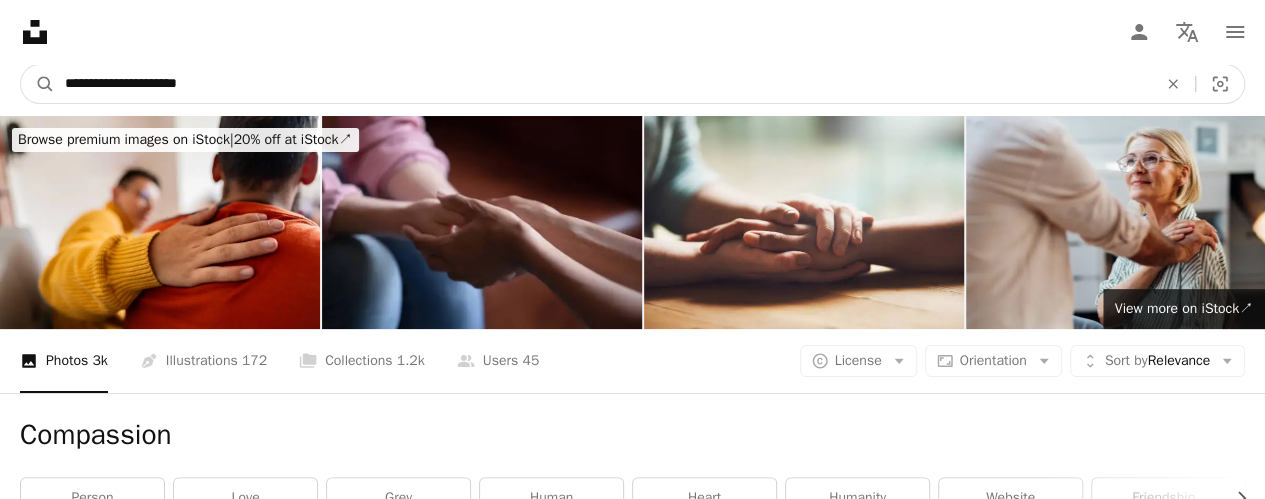 click on "A magnifying glass" at bounding box center (38, 84) 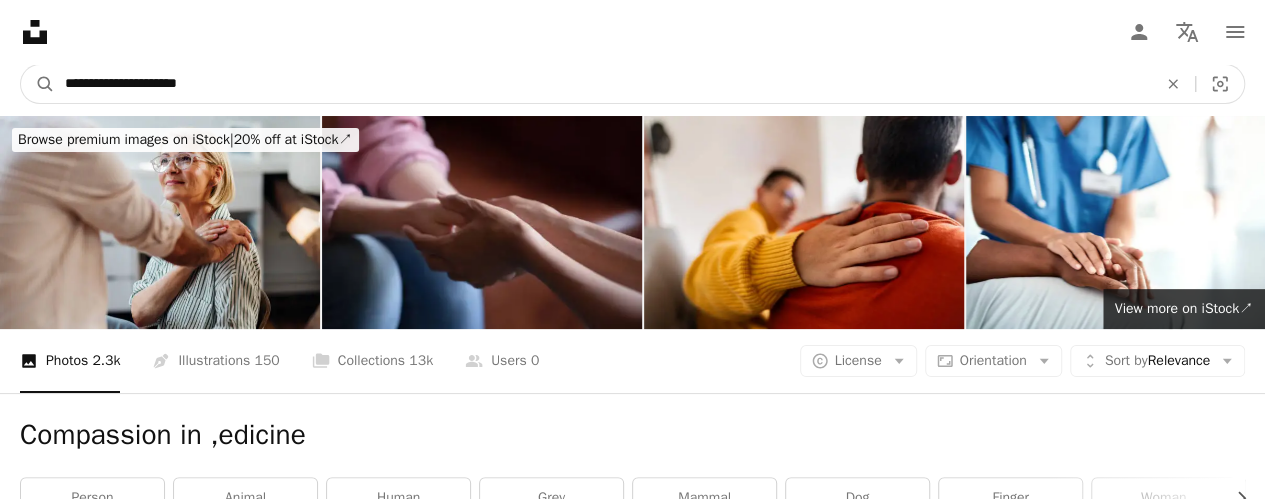 click on "**********" at bounding box center (603, 84) 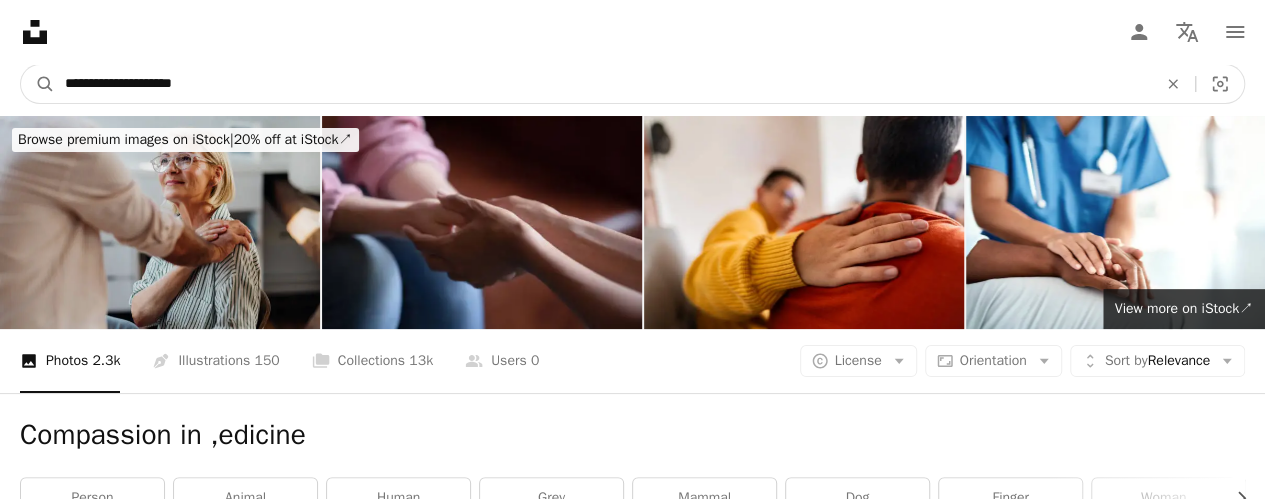 type on "**********" 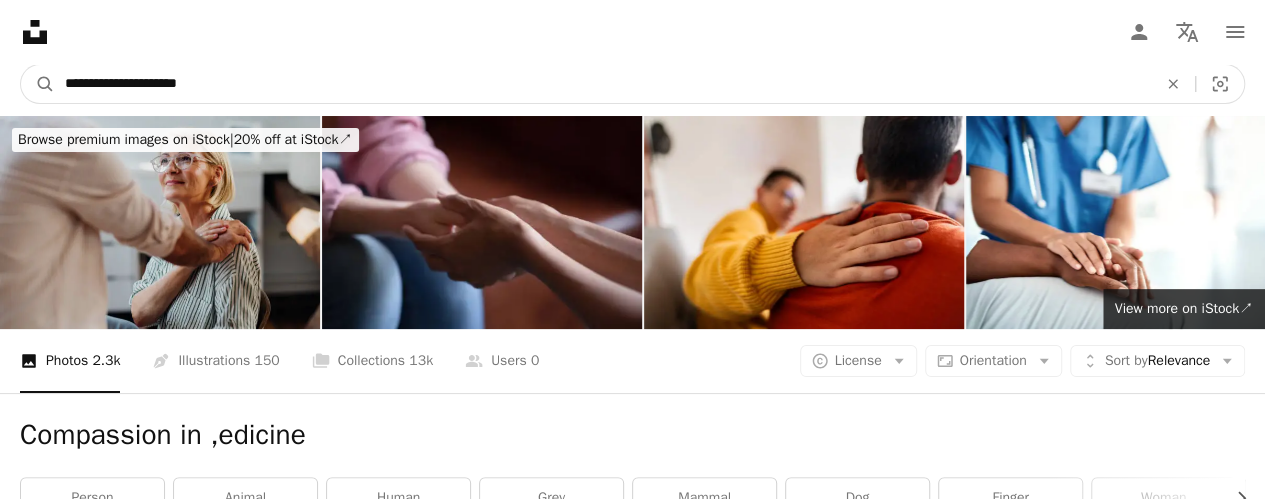 click on "A magnifying glass" at bounding box center (38, 84) 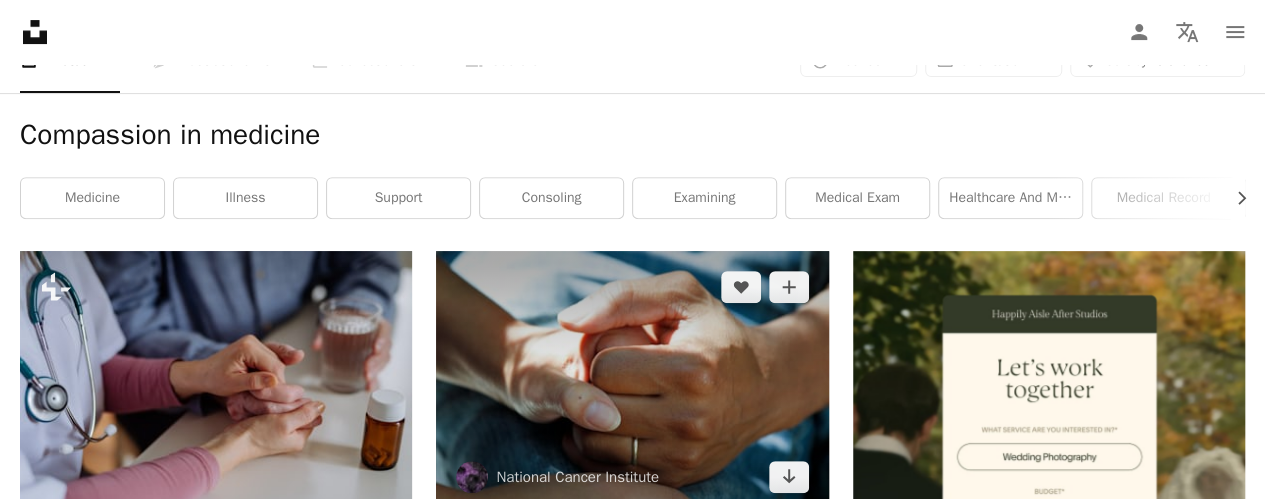 scroll, scrollTop: 400, scrollLeft: 0, axis: vertical 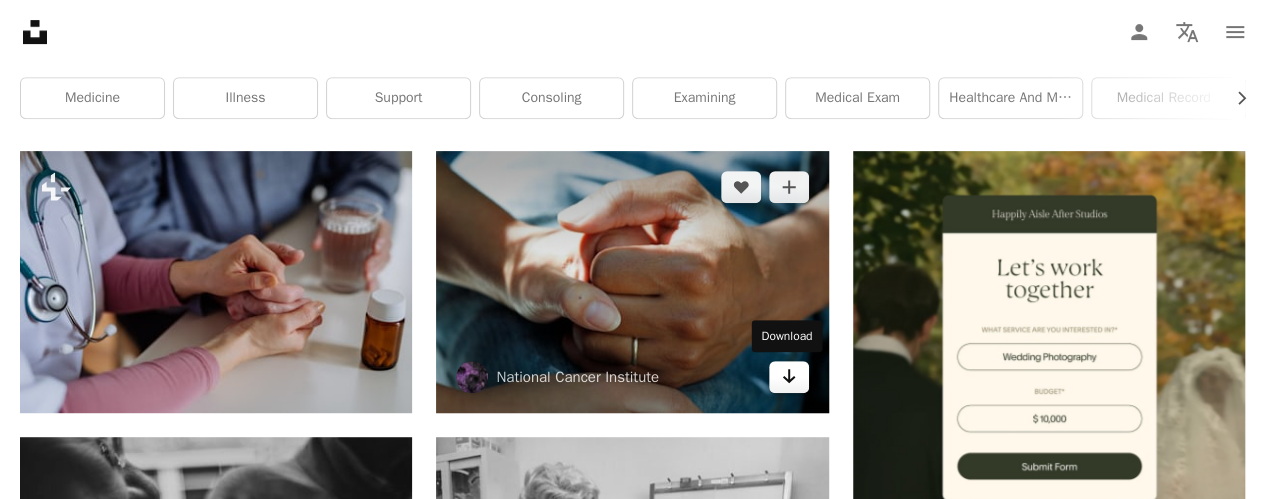 click on "Arrow pointing down" 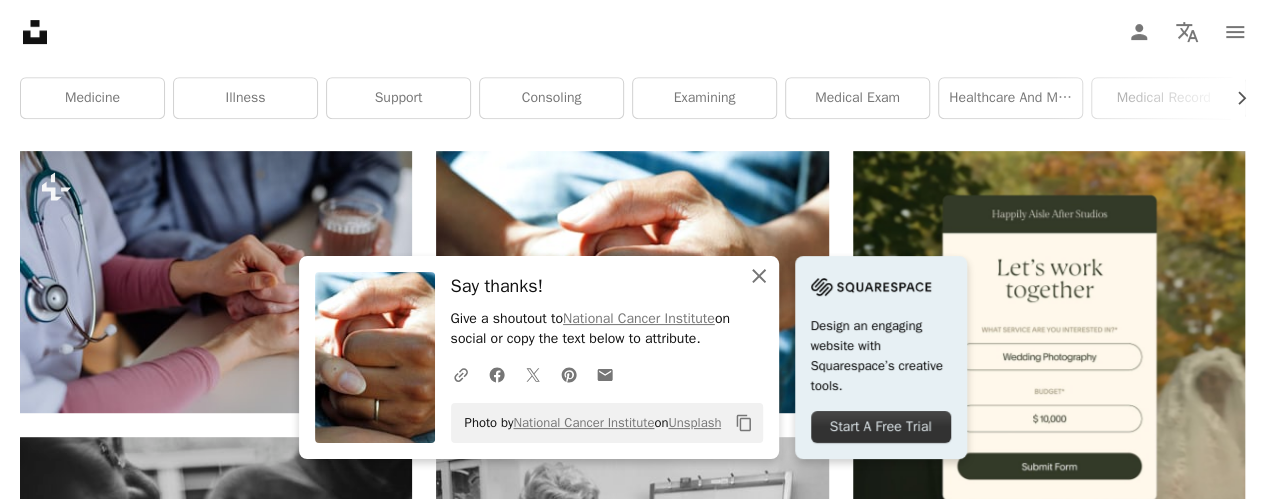 click on "An X shape" 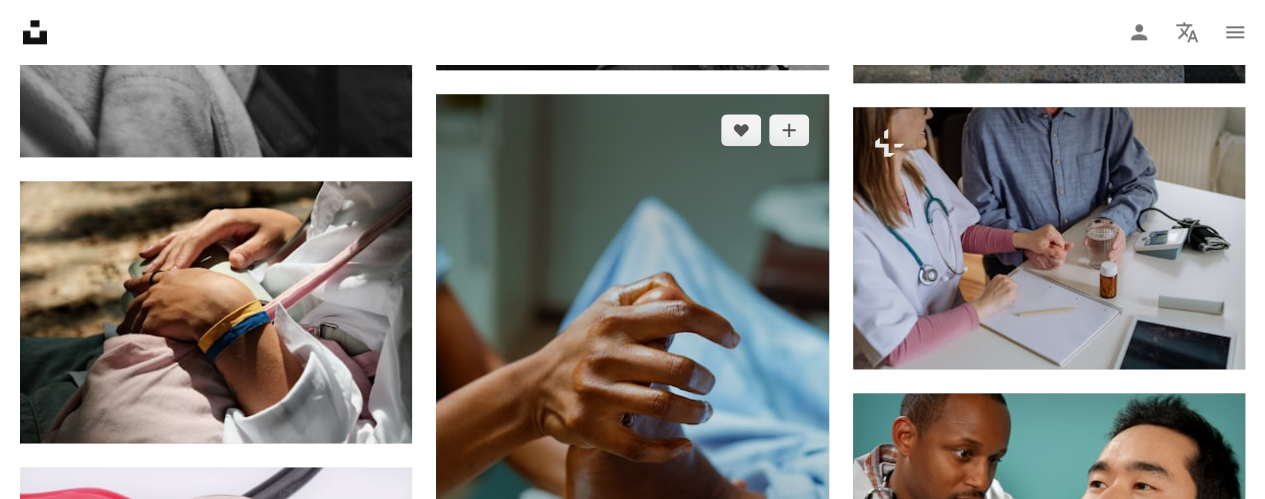 scroll, scrollTop: 1300, scrollLeft: 0, axis: vertical 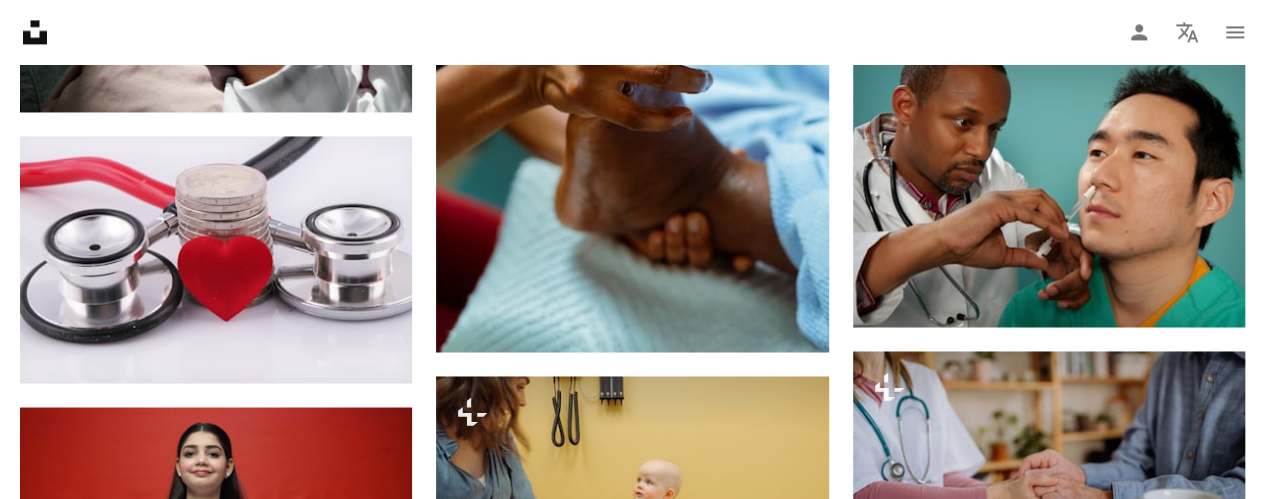click on "[FIRST] [LAST]" at bounding box center [632, 373] 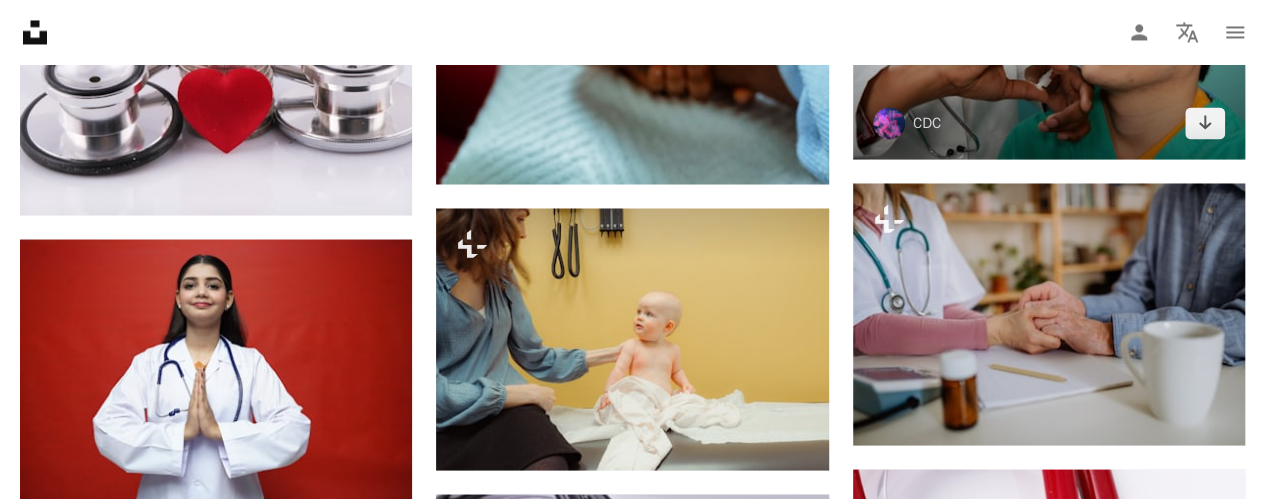 scroll, scrollTop: 1800, scrollLeft: 0, axis: vertical 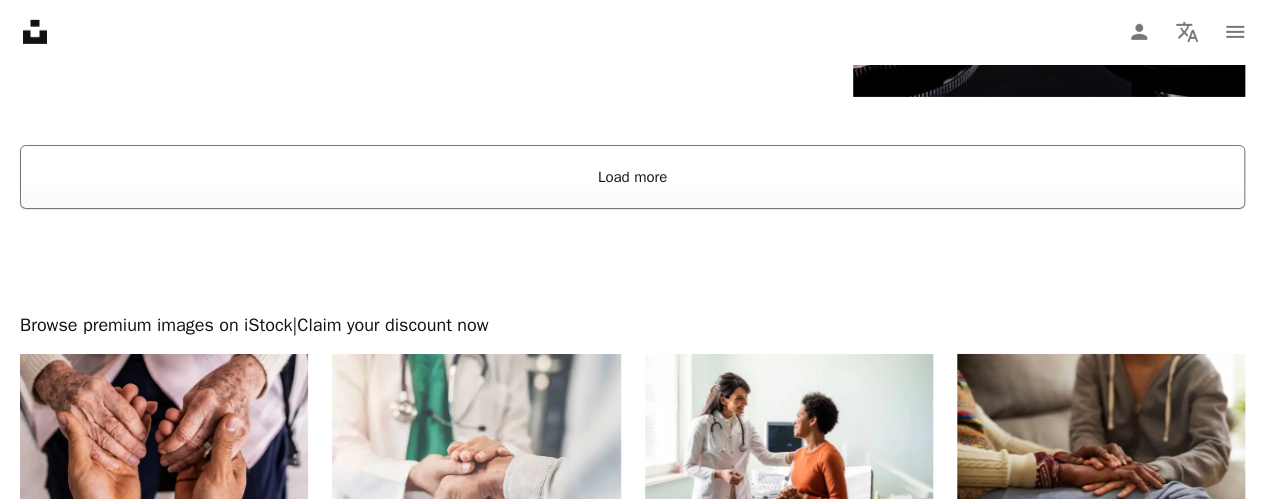 click on "Load more" at bounding box center [632, 177] 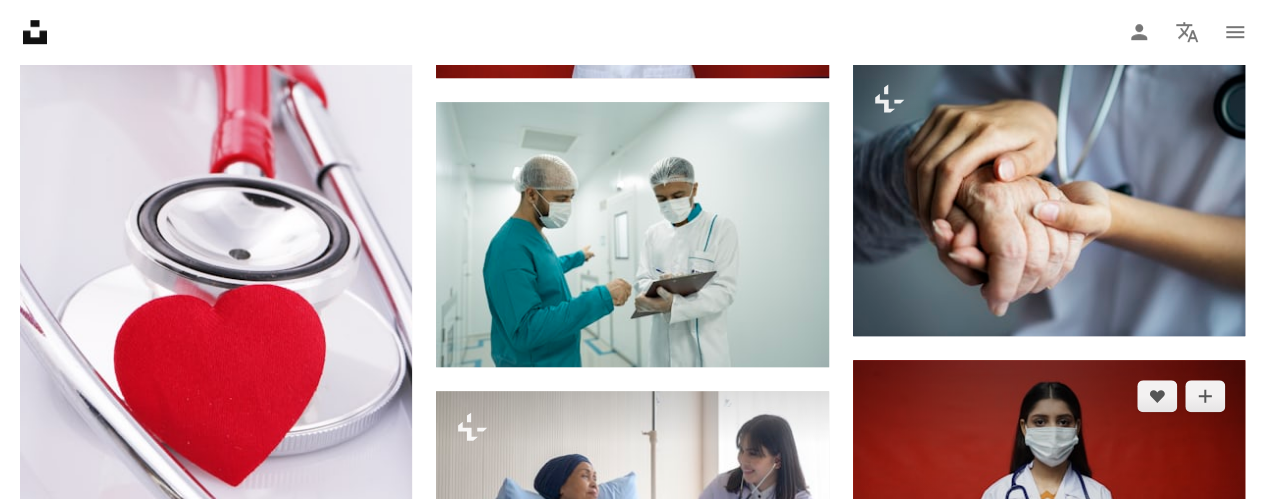 scroll, scrollTop: 4400, scrollLeft: 0, axis: vertical 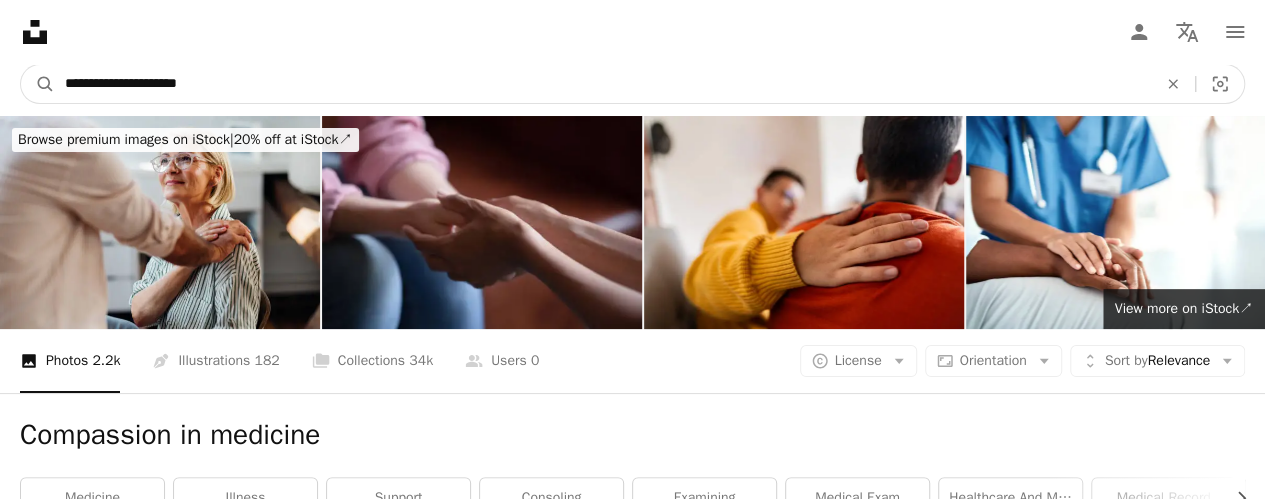 drag, startPoint x: 142, startPoint y: 83, endPoint x: 251, endPoint y: 87, distance: 109.07337 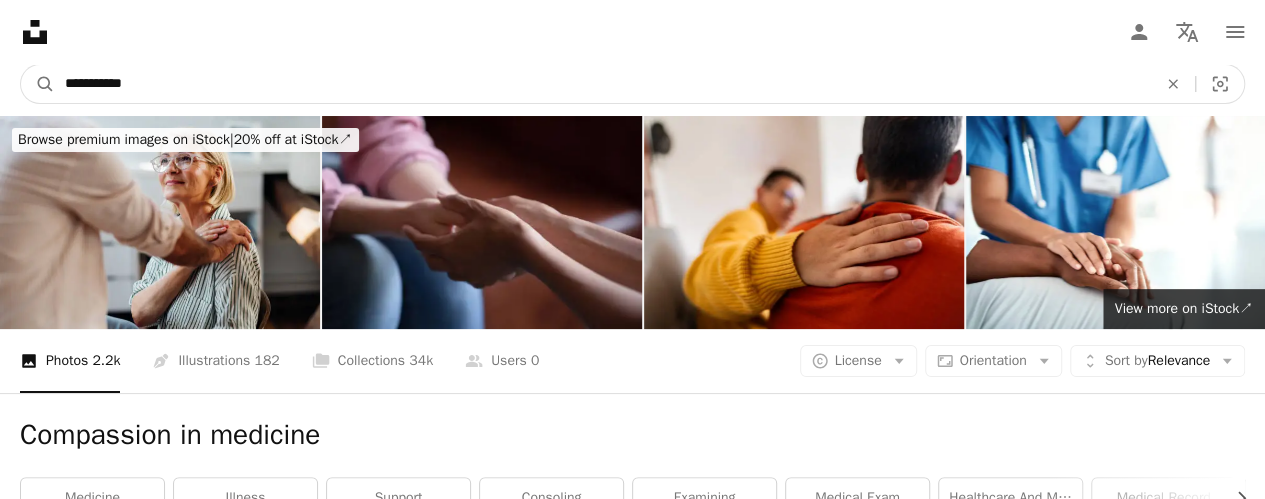 click on "**********" at bounding box center (603, 84) 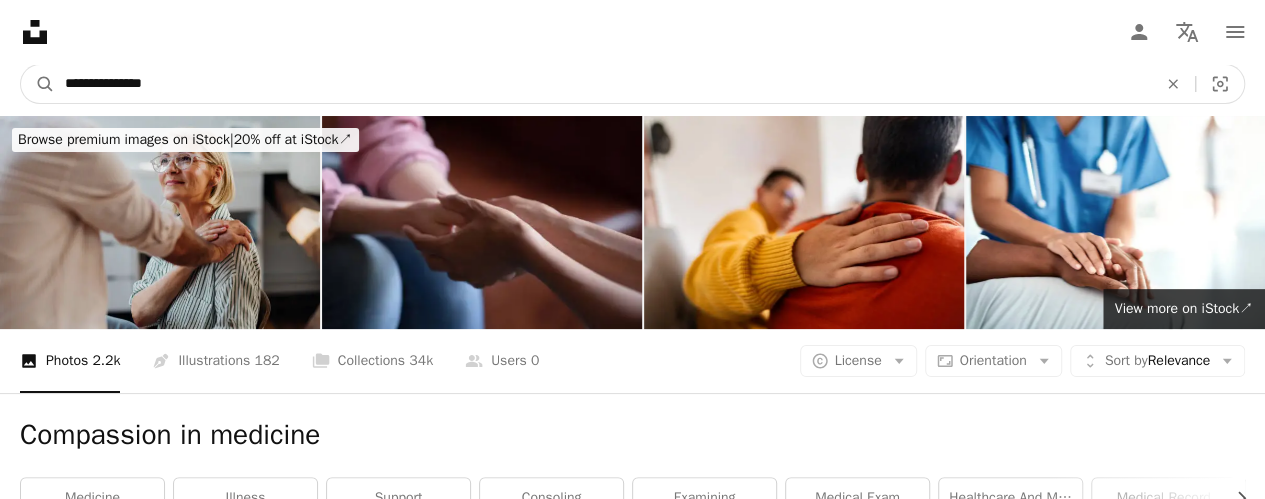 type on "**********" 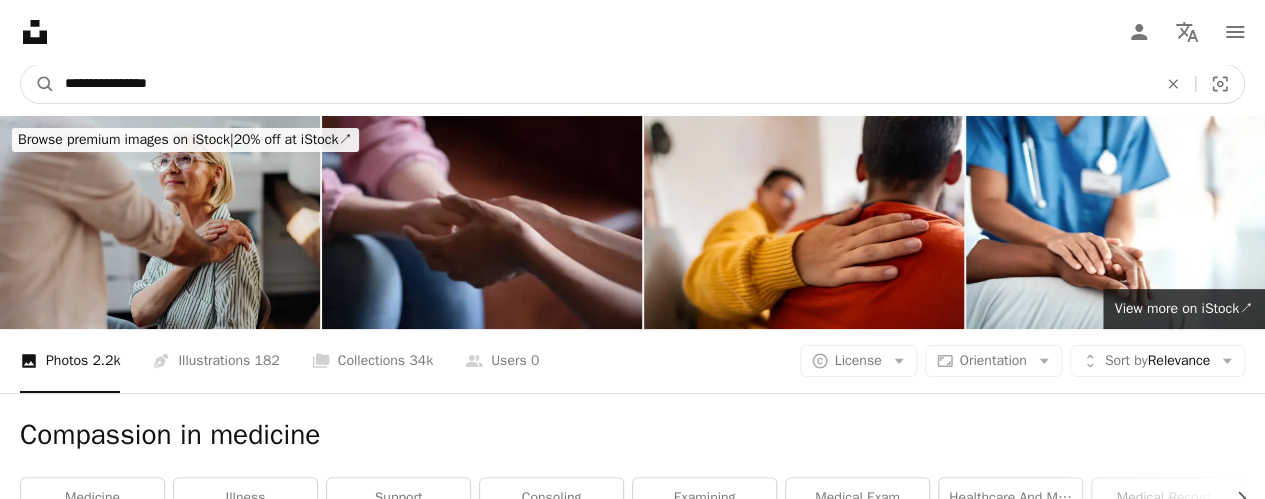 click on "A magnifying glass" at bounding box center [38, 84] 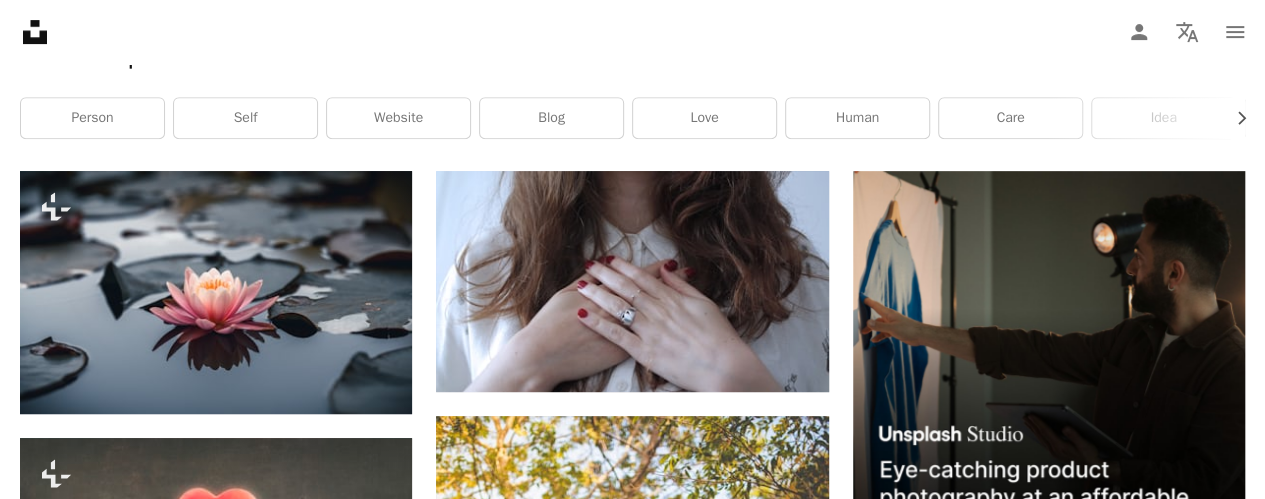 scroll, scrollTop: 400, scrollLeft: 0, axis: vertical 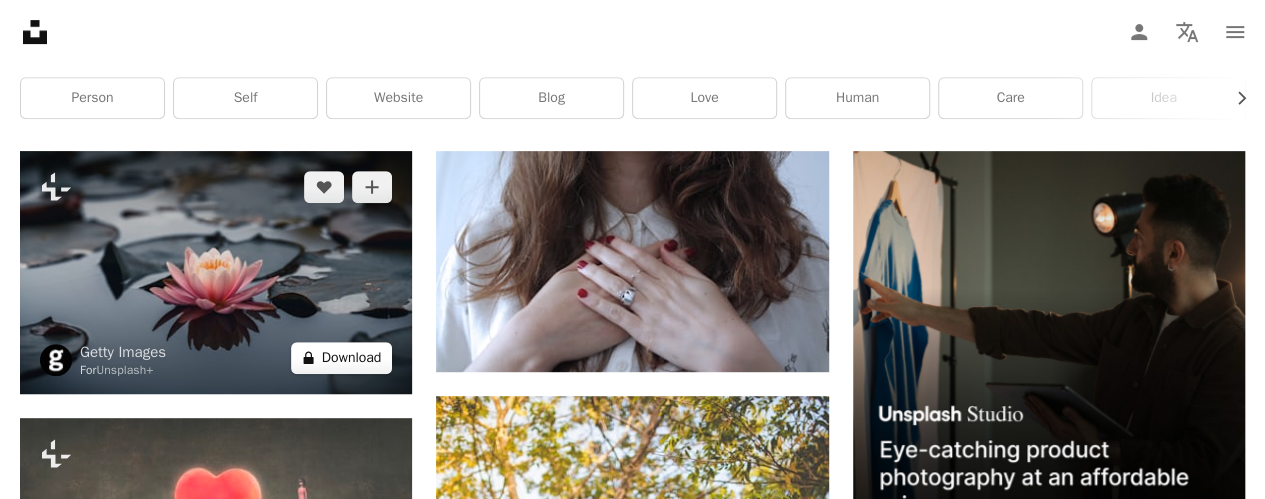 click on "A lock Download" at bounding box center [342, 358] 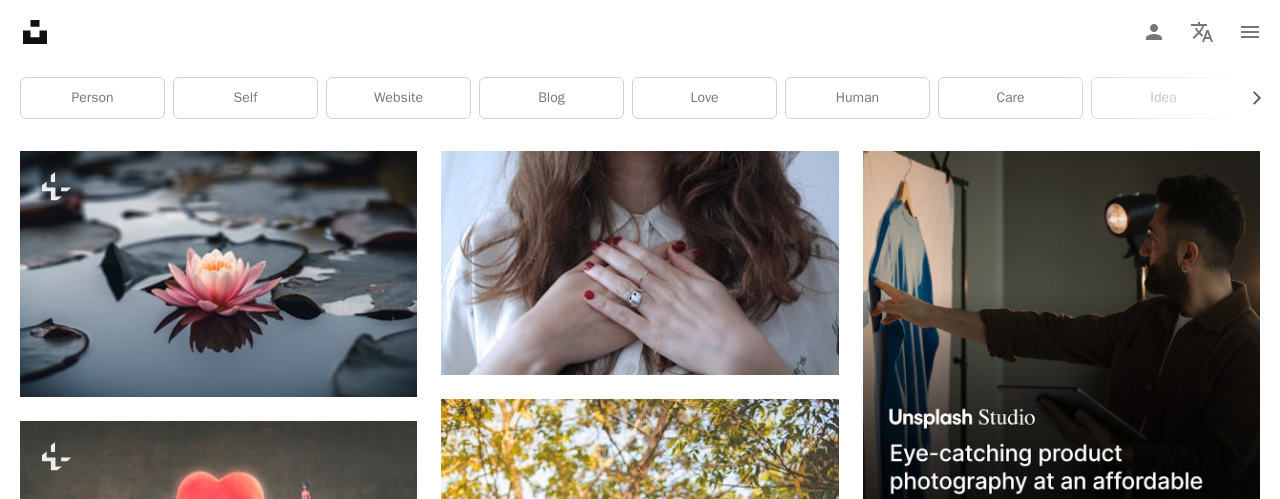 click on "An X shape" at bounding box center [20, 20] 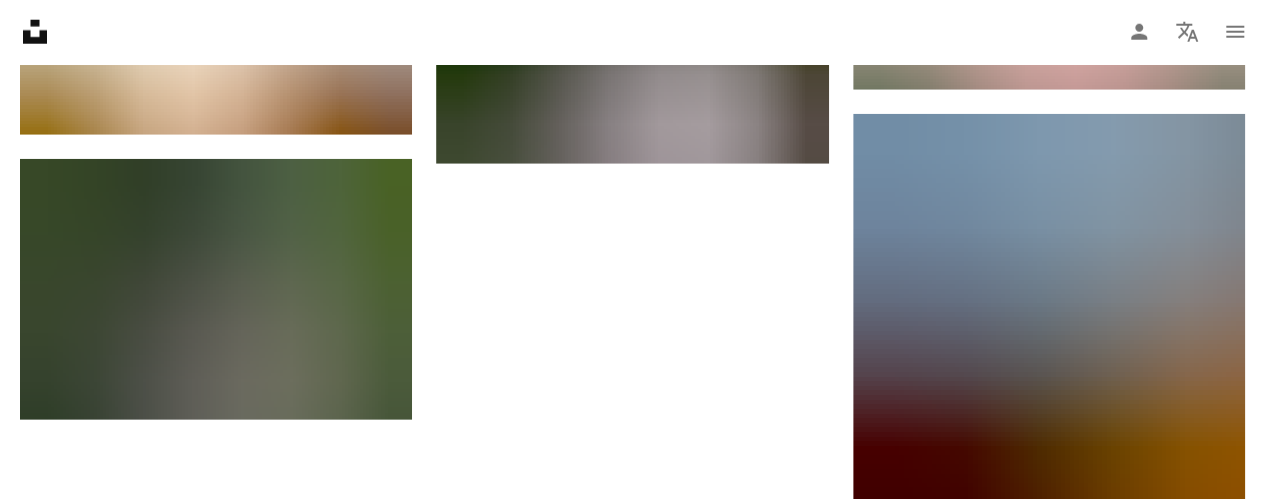 scroll, scrollTop: 2700, scrollLeft: 0, axis: vertical 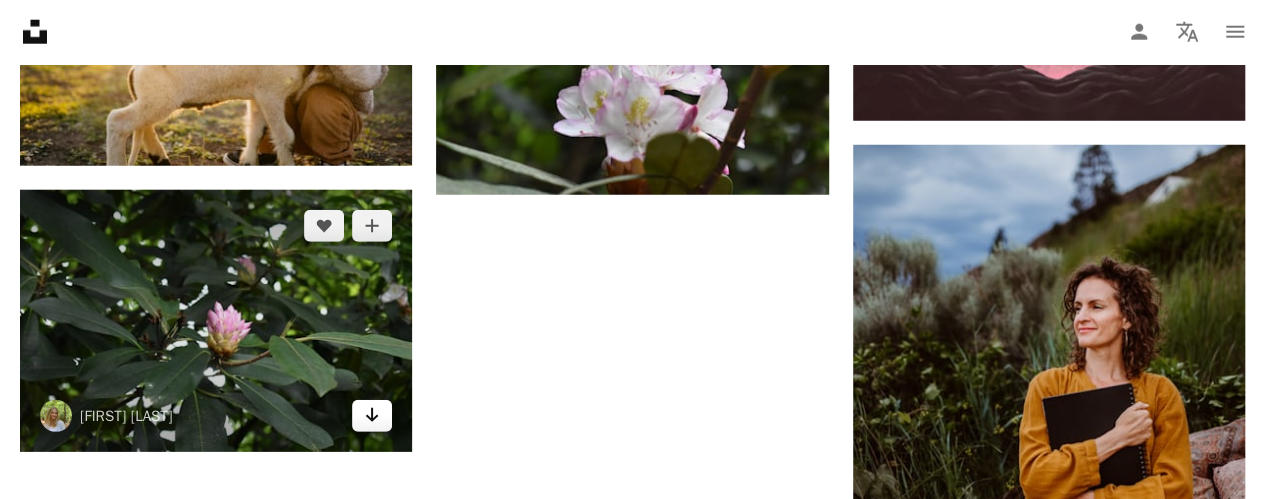 click on "Arrow pointing down" 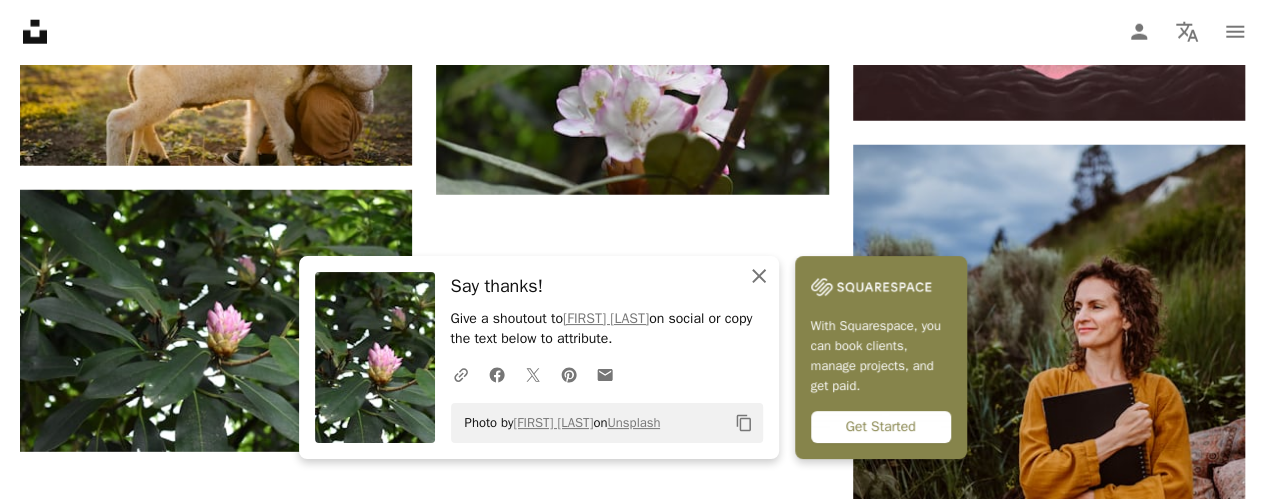 click on "An X shape" 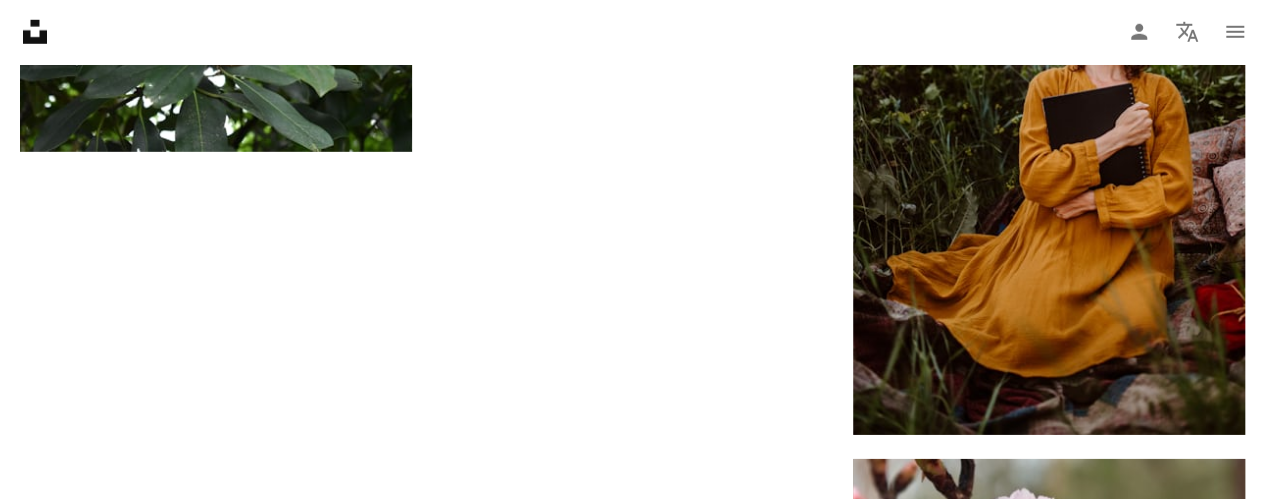 scroll, scrollTop: 3300, scrollLeft: 0, axis: vertical 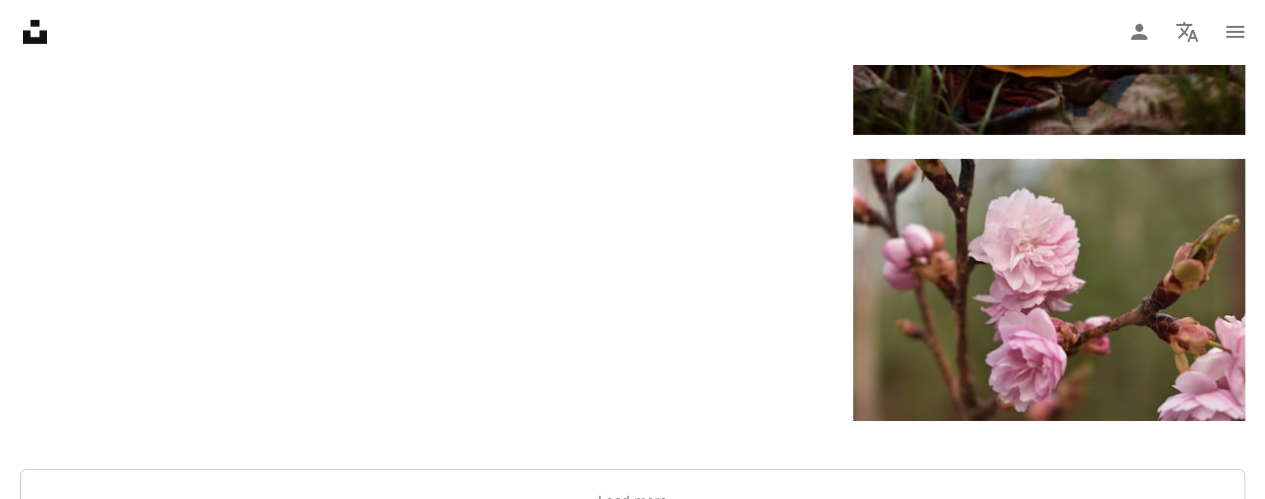 click on "[FIRST] [LAST]" at bounding box center (632, -1165) 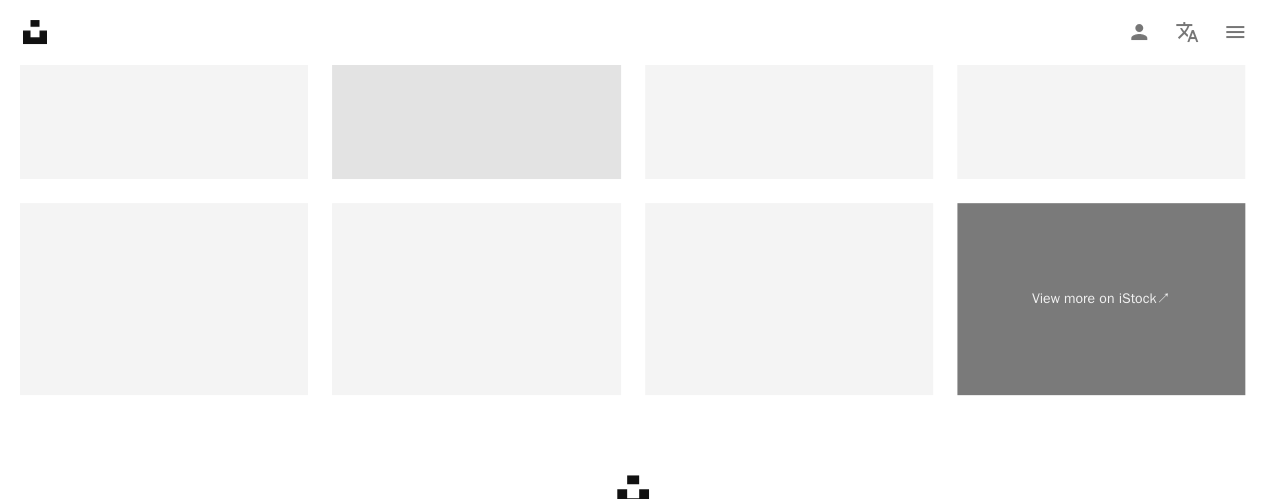 scroll, scrollTop: 4000, scrollLeft: 0, axis: vertical 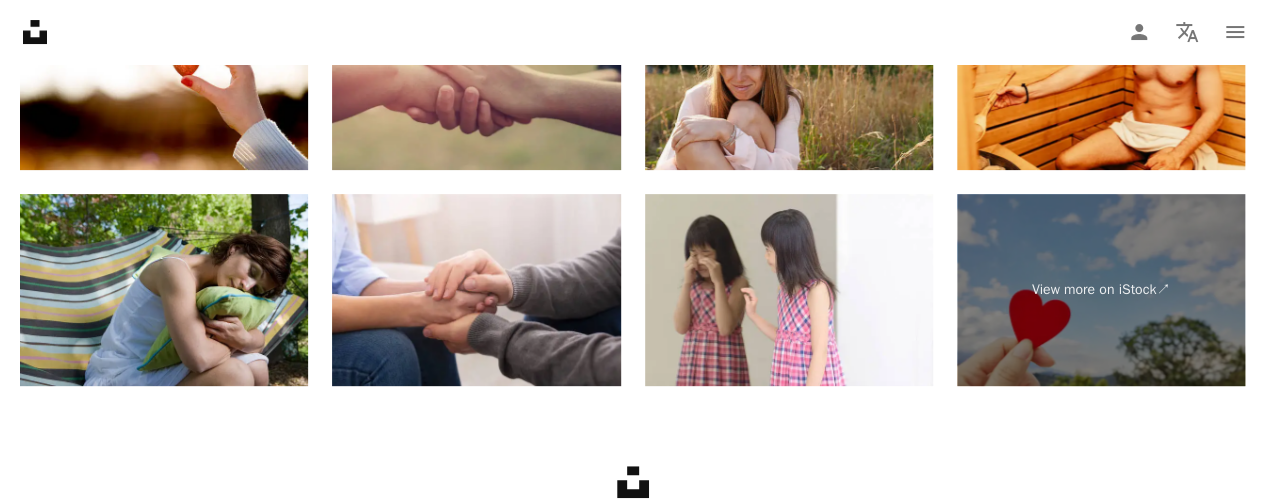 click at bounding box center [476, 74] 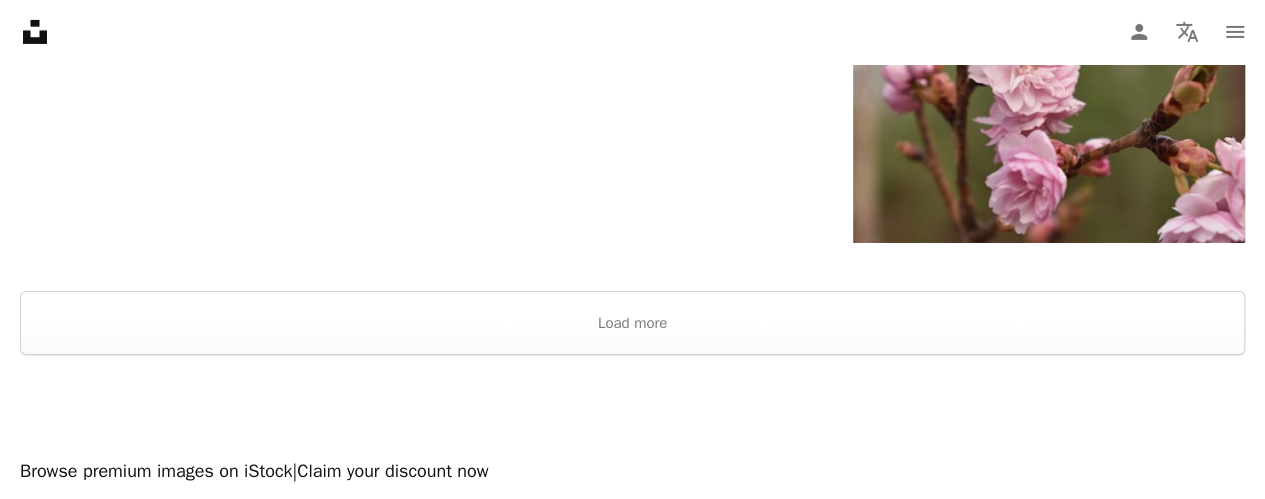 scroll, scrollTop: 3300, scrollLeft: 0, axis: vertical 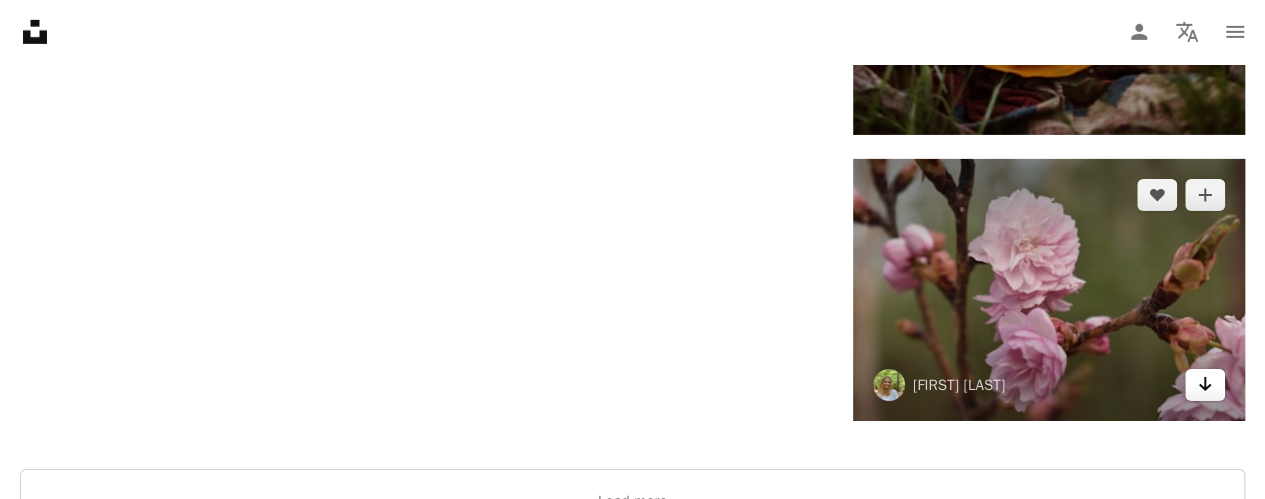 click on "Arrow pointing down" 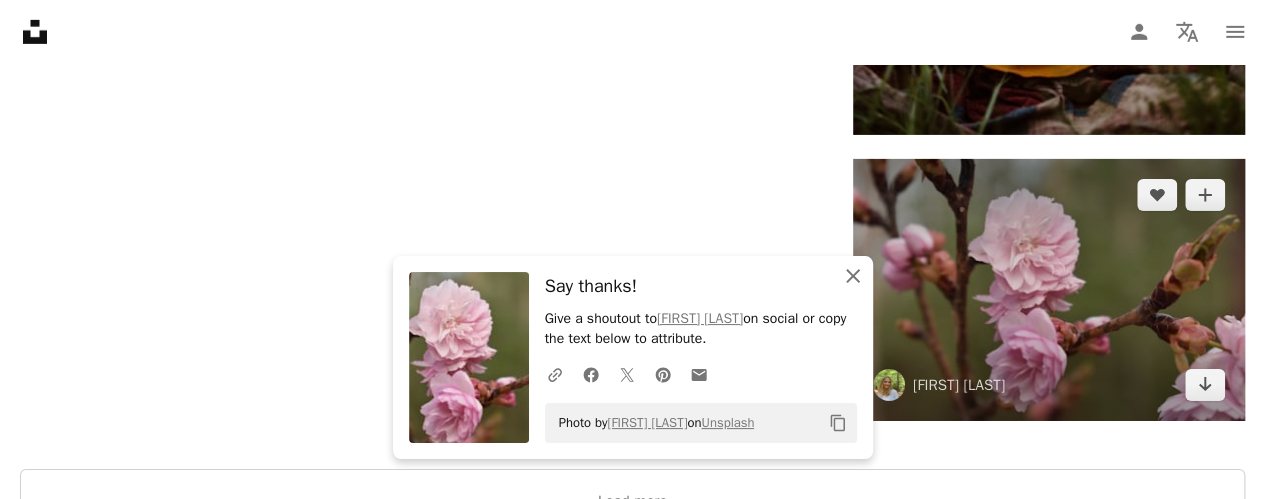 drag, startPoint x: 852, startPoint y: 276, endPoint x: 882, endPoint y: 276, distance: 30 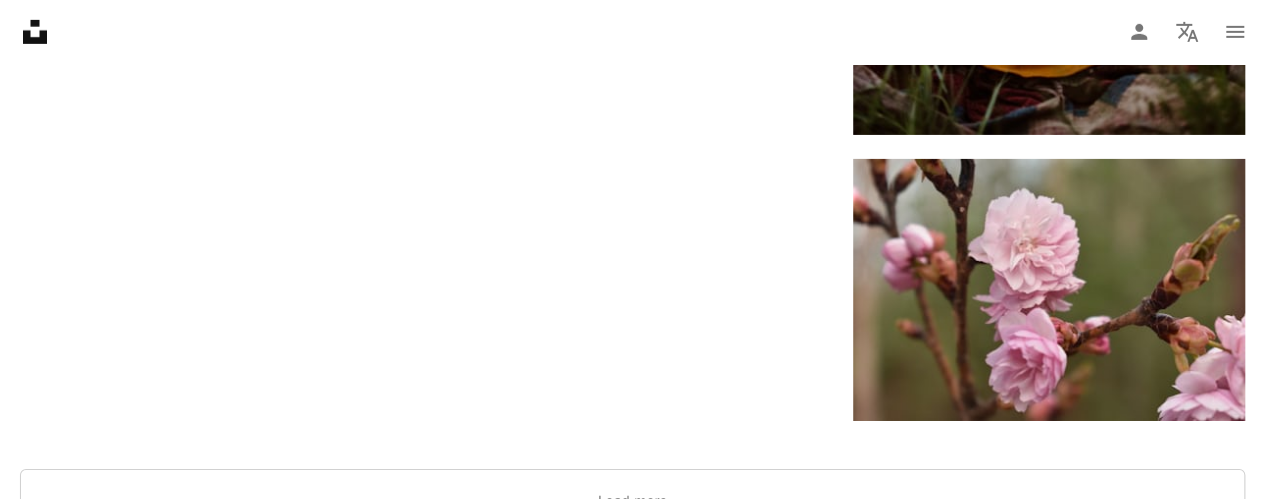 scroll, scrollTop: 0, scrollLeft: 0, axis: both 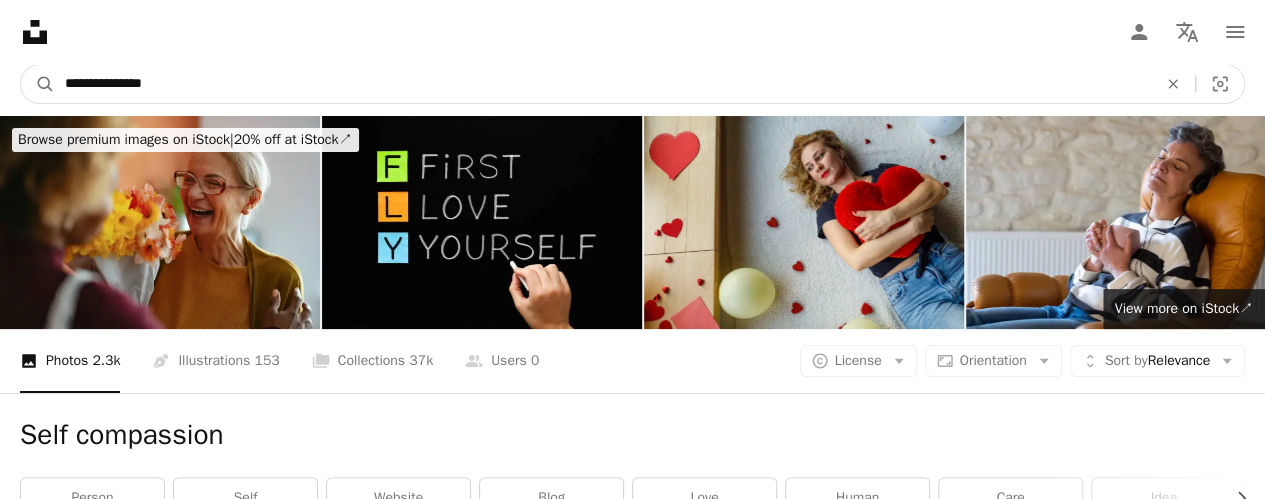 drag, startPoint x: 288, startPoint y: 87, endPoint x: 38, endPoint y: 50, distance: 252.72318 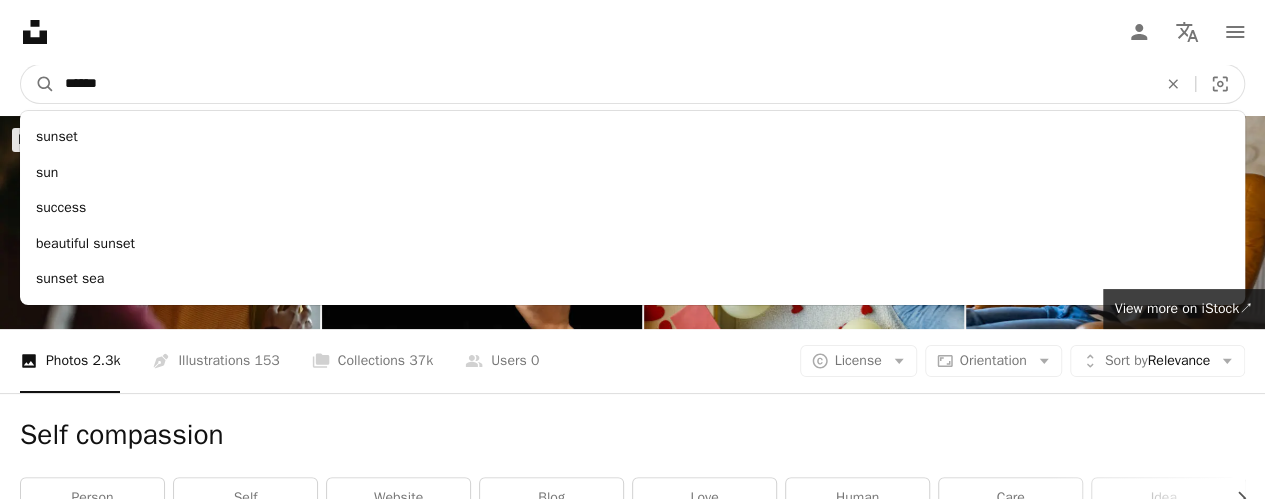 type on "*******" 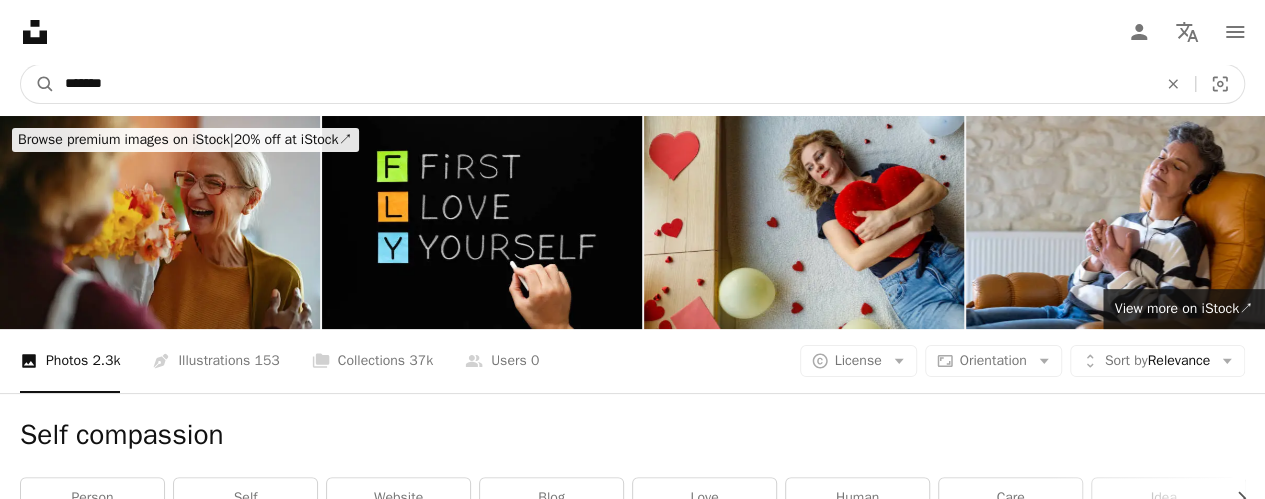 click on "A magnifying glass" at bounding box center [38, 84] 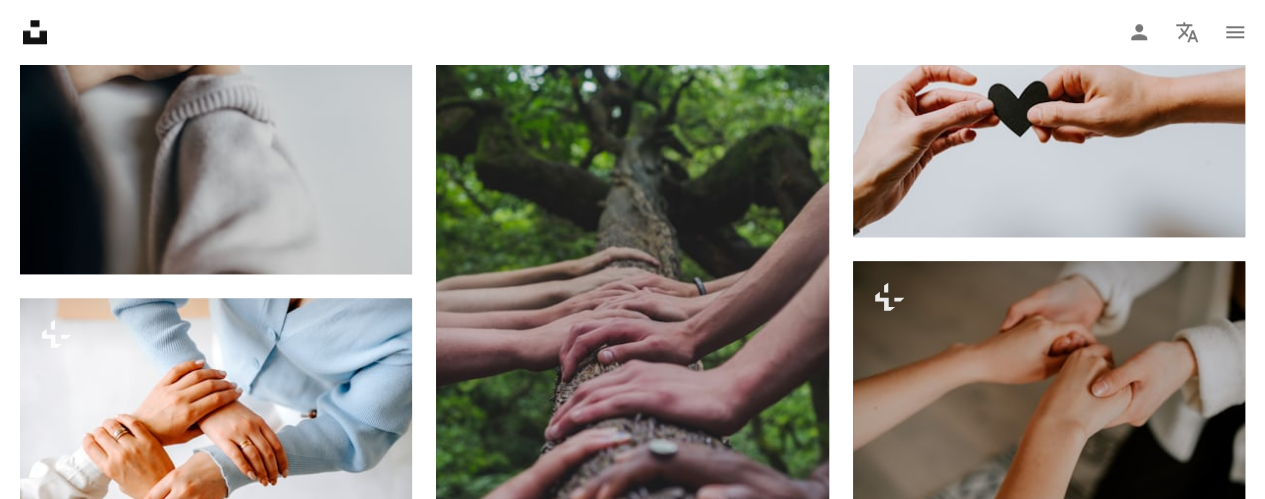 scroll, scrollTop: 1200, scrollLeft: 0, axis: vertical 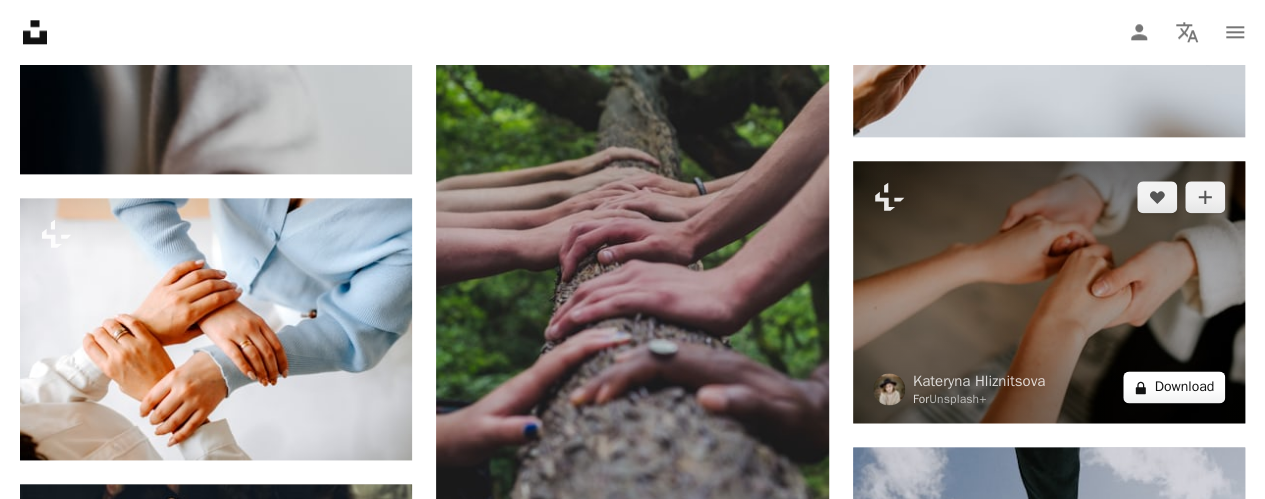 click on "A lock Download" at bounding box center (1174, 387) 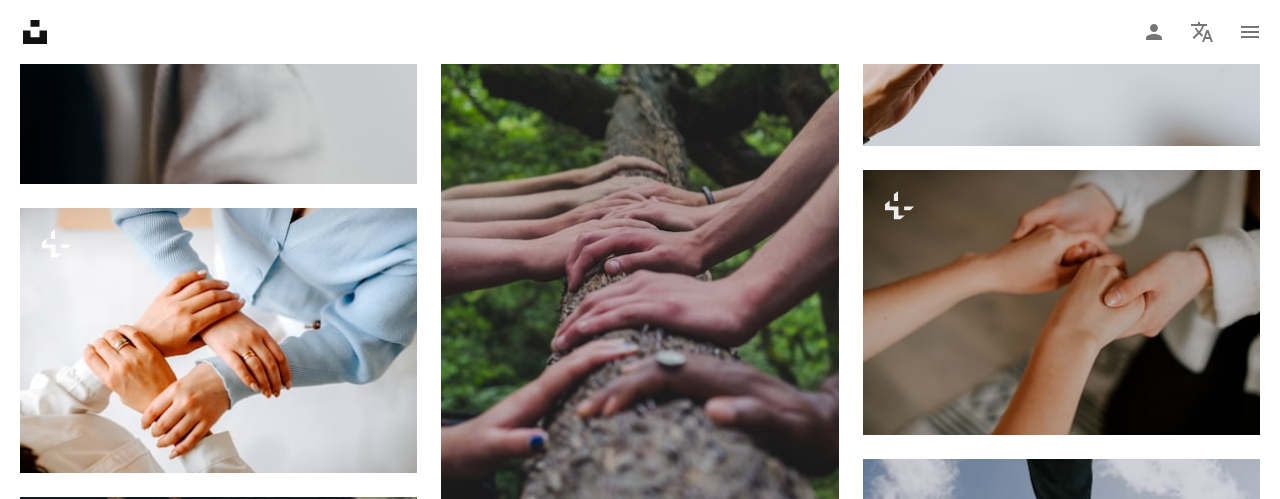 click on "An X shape" at bounding box center (20, 20) 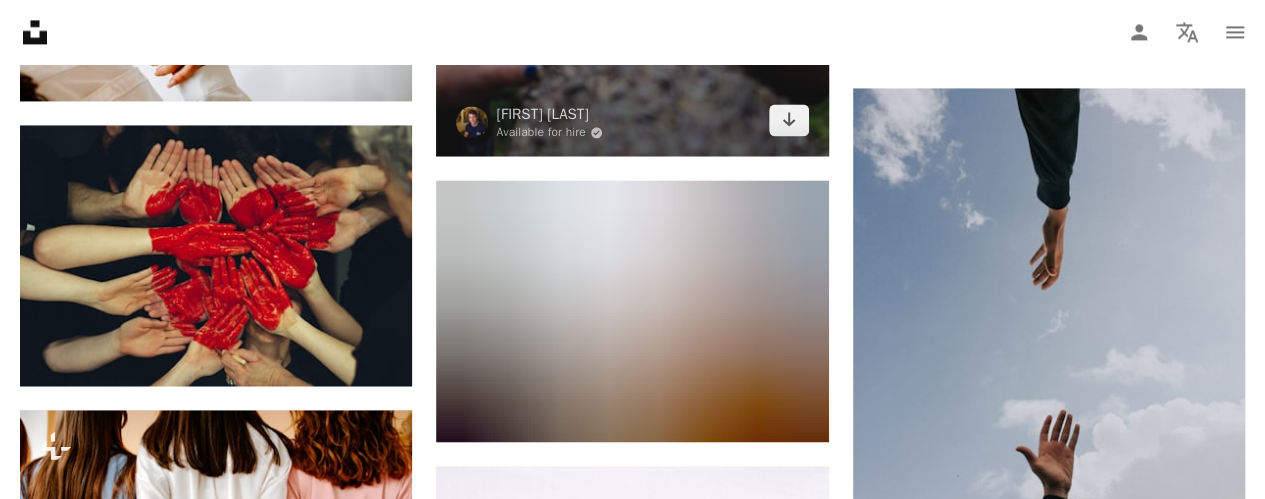 scroll, scrollTop: 1600, scrollLeft: 0, axis: vertical 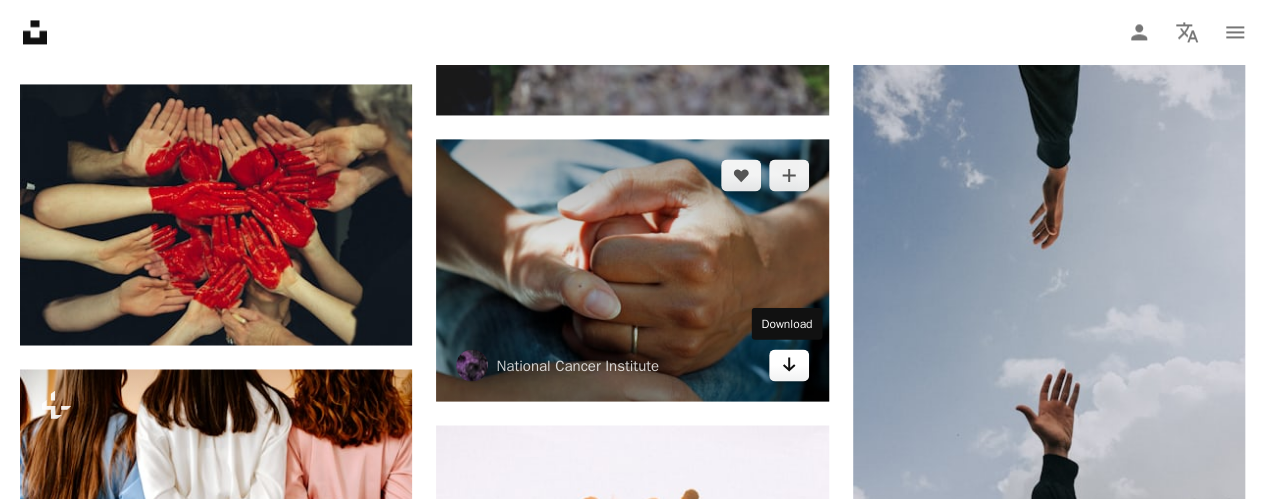 click 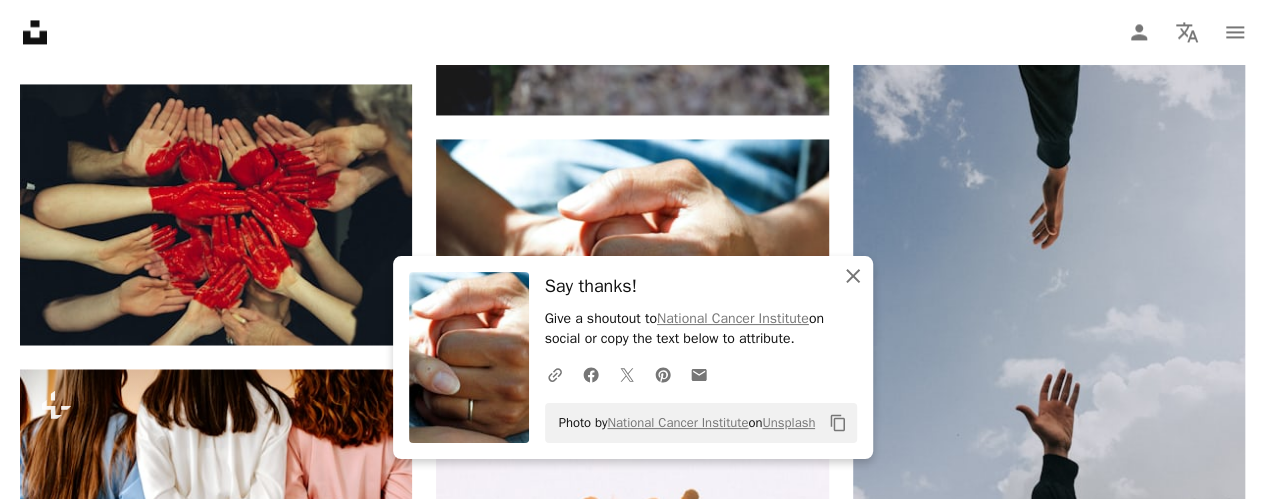 click on "An X shape" 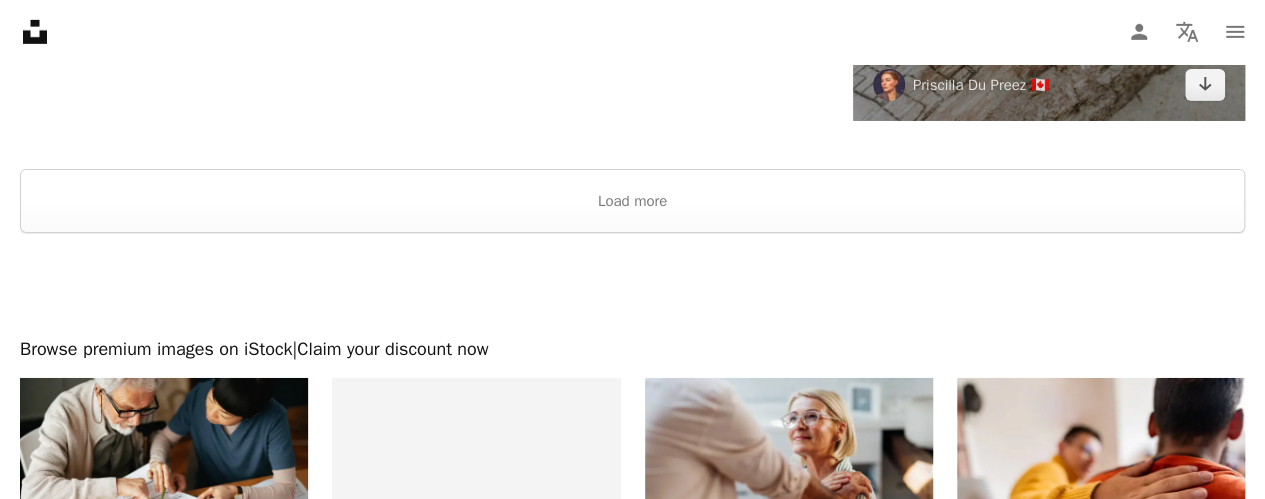 scroll, scrollTop: 3300, scrollLeft: 0, axis: vertical 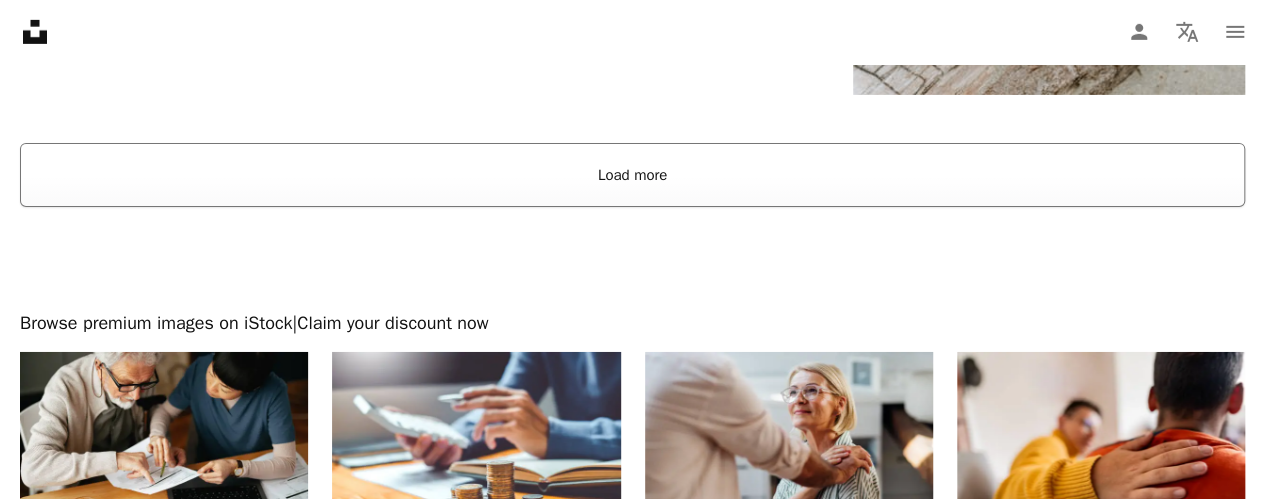click on "Load more" at bounding box center [632, 175] 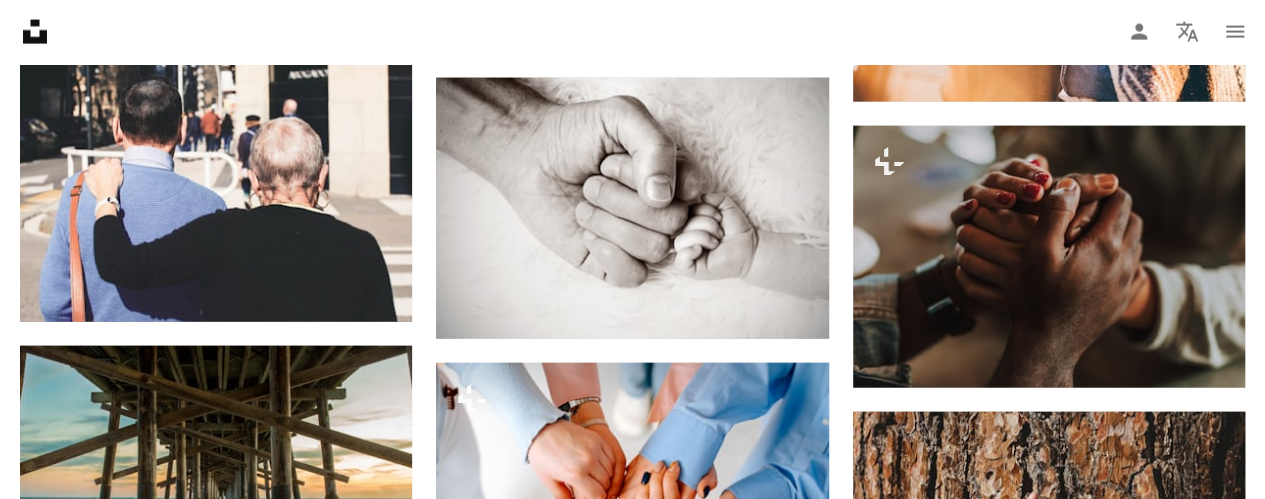 scroll, scrollTop: 13700, scrollLeft: 0, axis: vertical 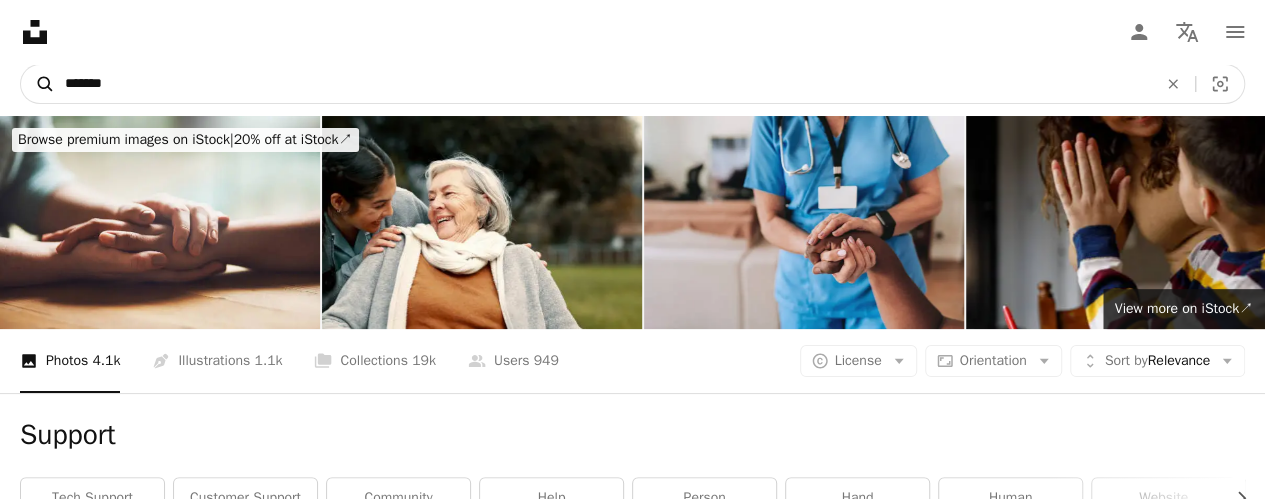 drag, startPoint x: 206, startPoint y: 81, endPoint x: 54, endPoint y: 86, distance: 152.08221 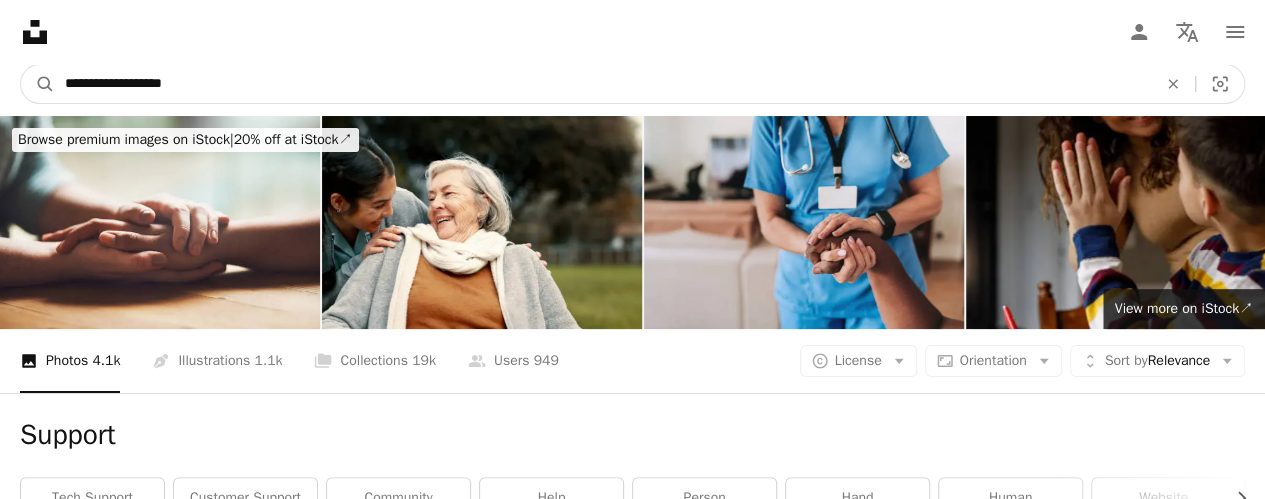 type on "**********" 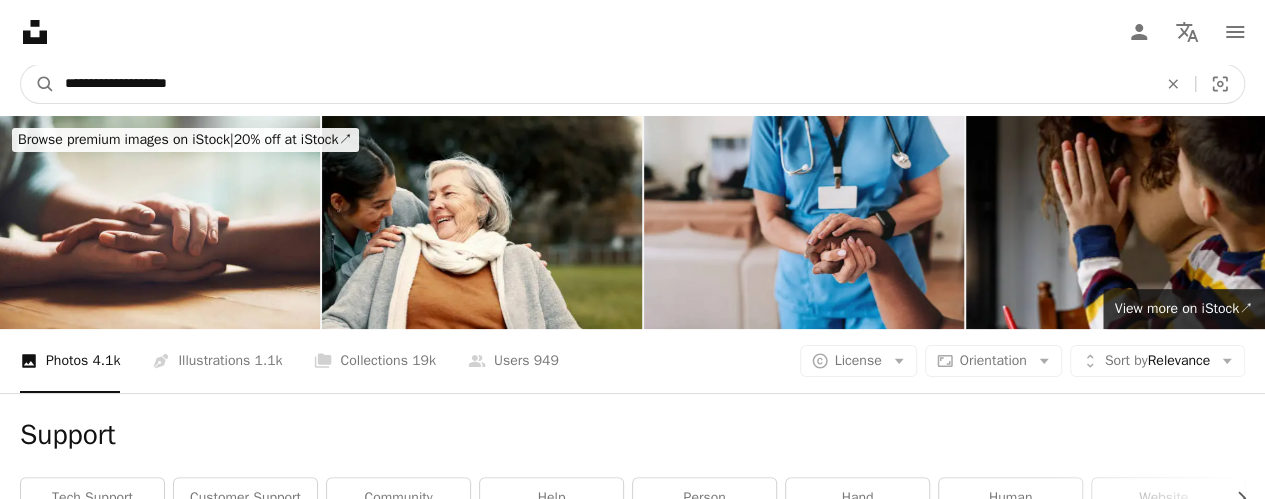 click on "A magnifying glass" at bounding box center (38, 84) 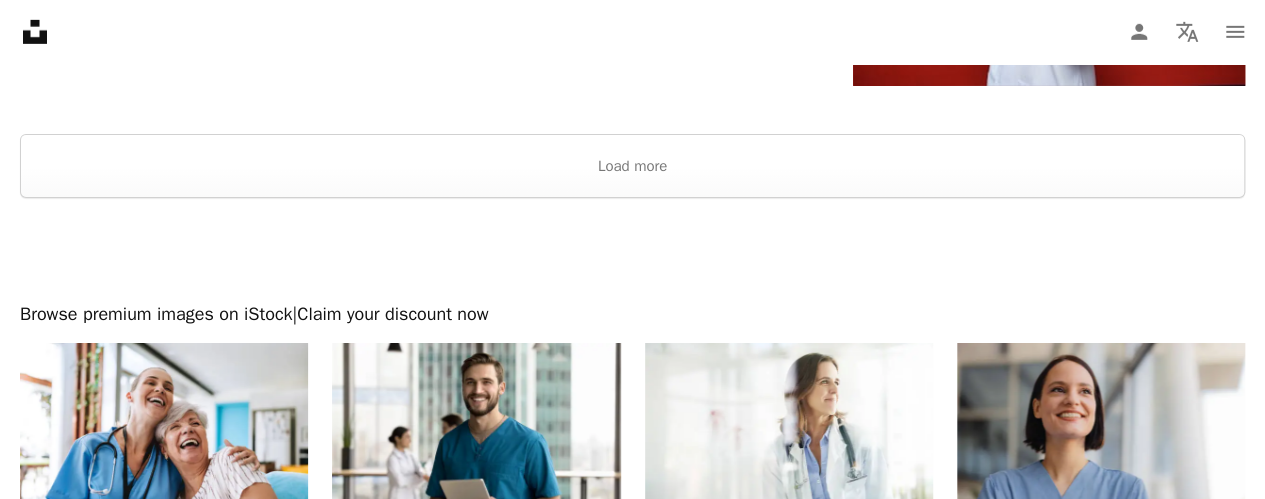 scroll, scrollTop: 3100, scrollLeft: 0, axis: vertical 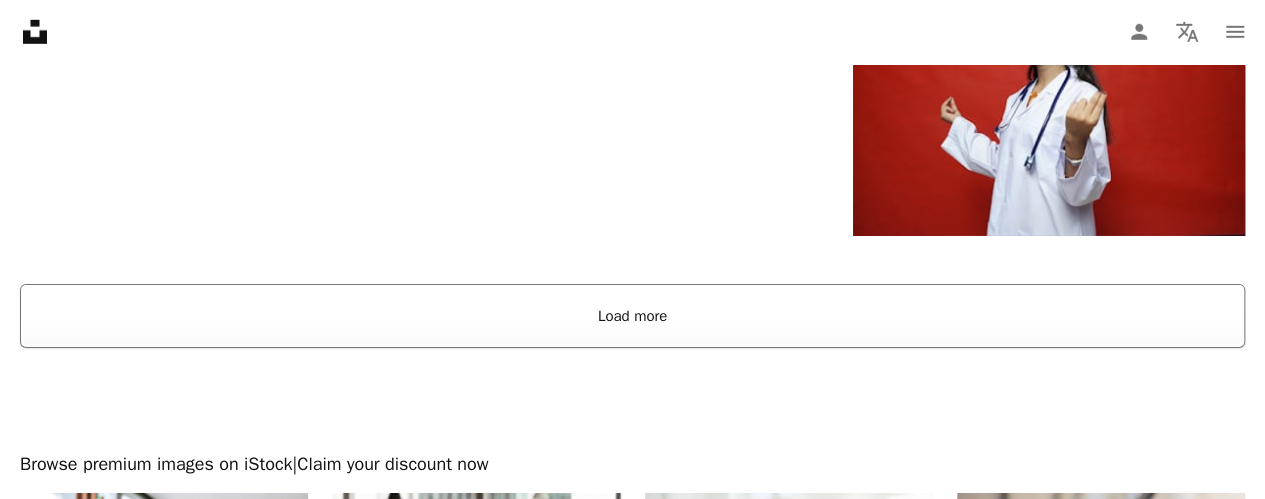 click on "Load more" at bounding box center (632, 316) 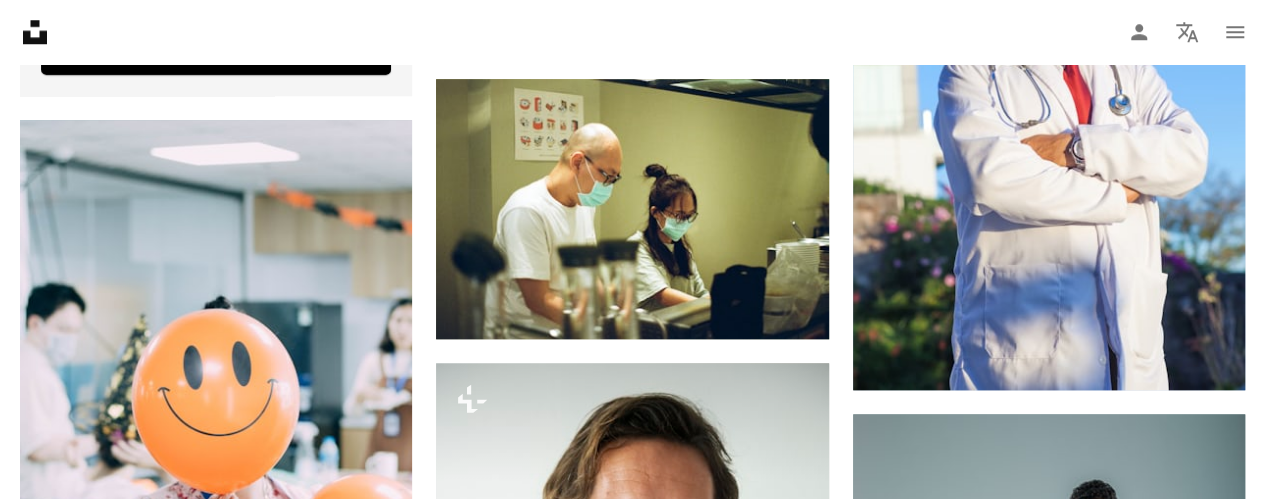 scroll, scrollTop: 4800, scrollLeft: 0, axis: vertical 